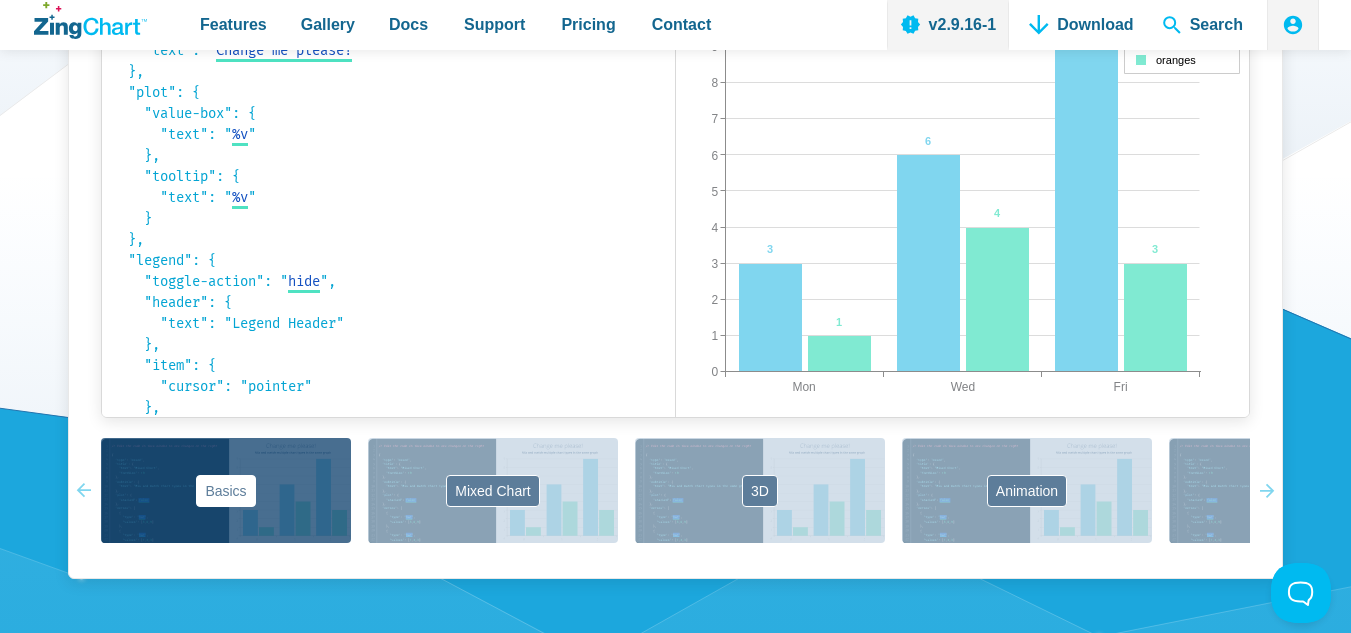 scroll, scrollTop: 1300, scrollLeft: 0, axis: vertical 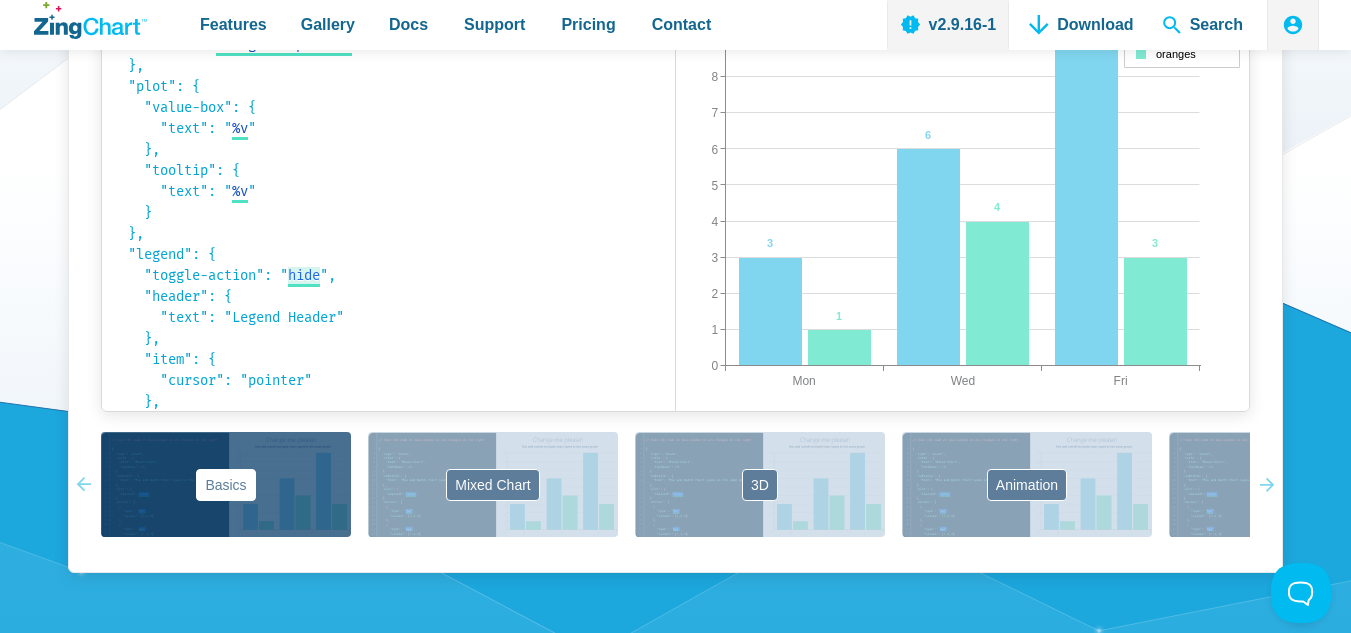 click on "hide" at bounding box center [304, 275] 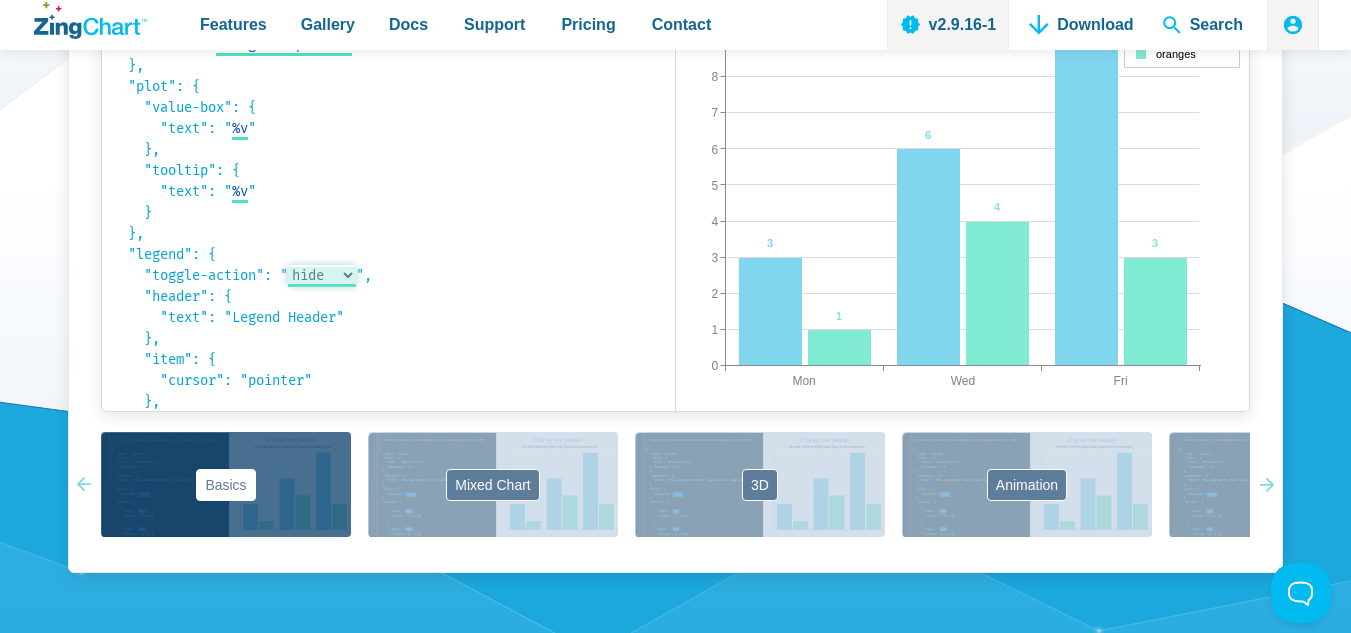 click on "hide remove" at bounding box center (322, 275) 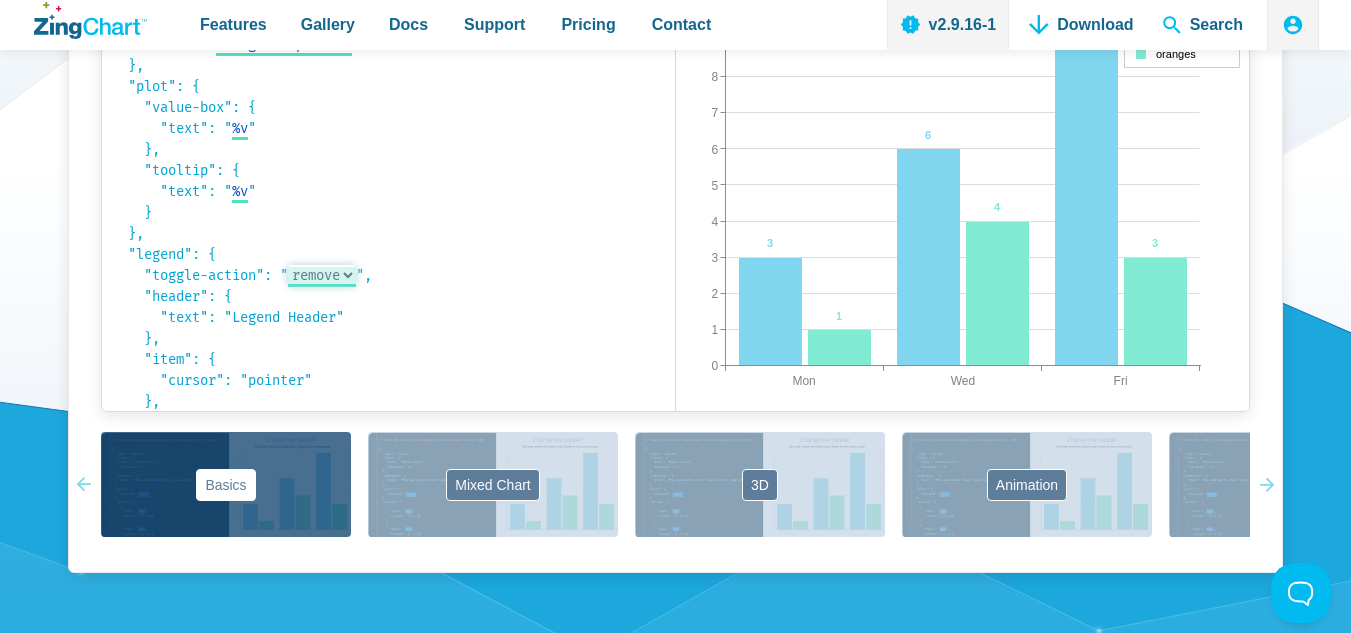 click on "hide remove" at bounding box center [322, 275] 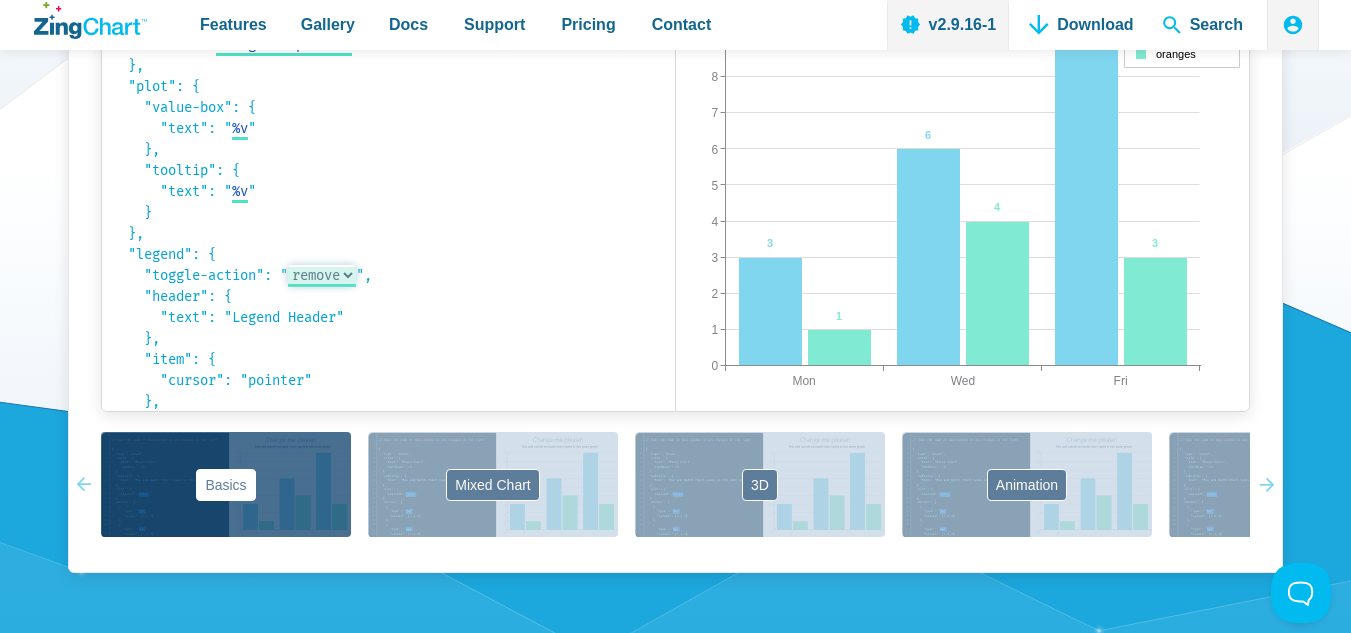 click on "hide remove" at bounding box center [322, 275] 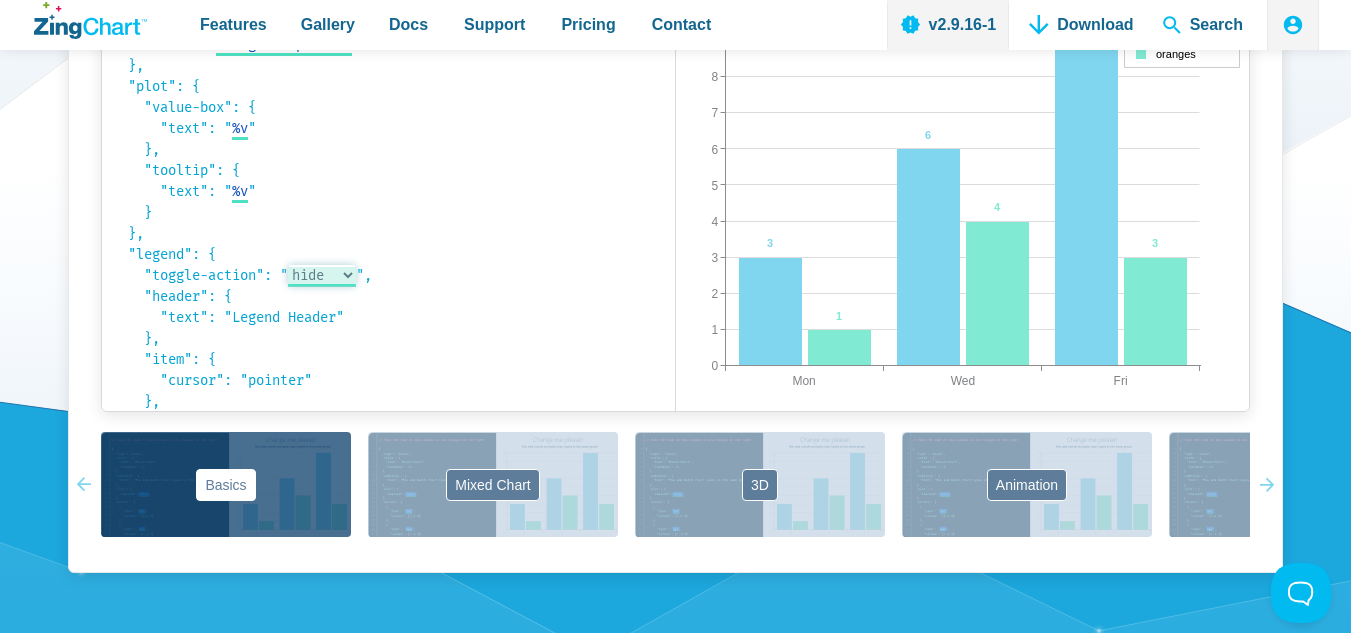click on "hide remove" at bounding box center (322, 275) 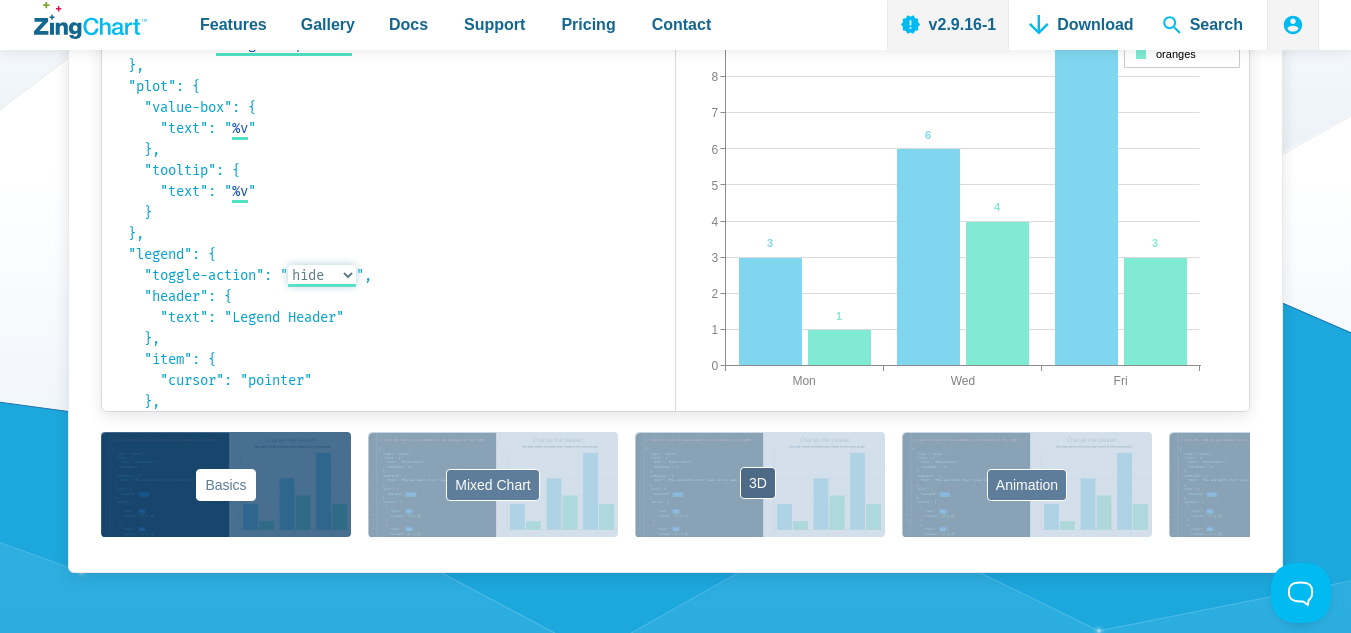 scroll, scrollTop: 1314, scrollLeft: 0, axis: vertical 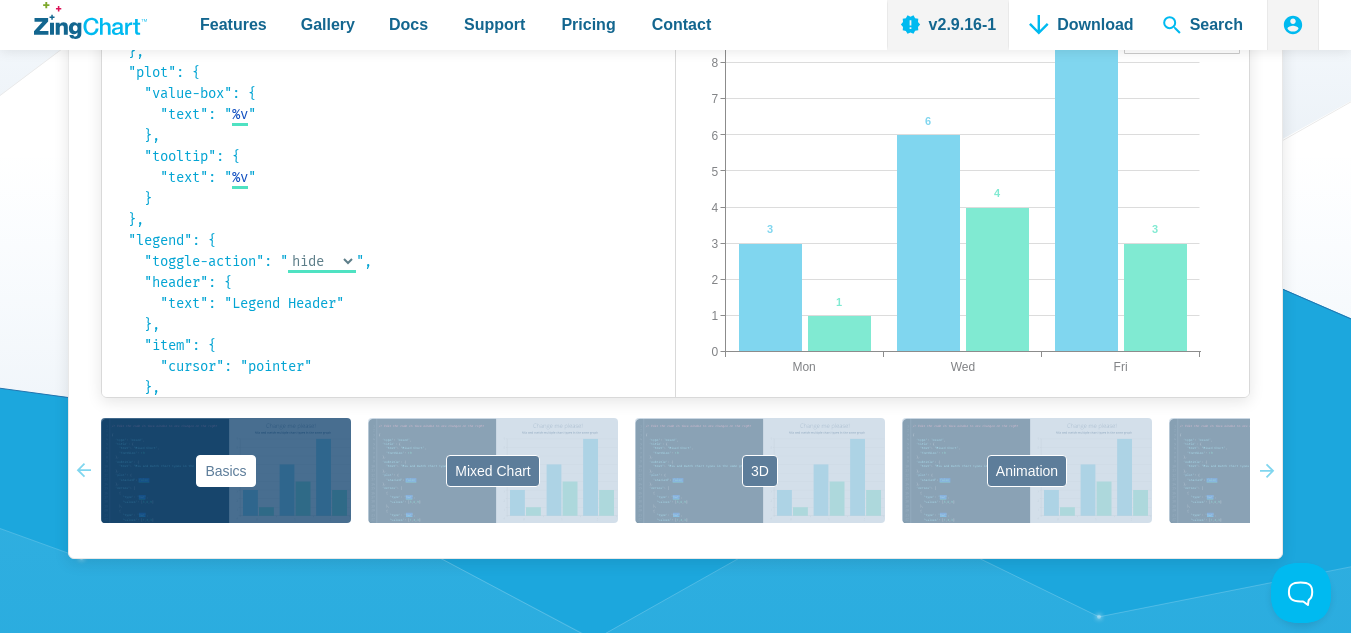 click on "Create a ZingChart  using a simple to understand JSON configuration
Basics
Quickly and easily create a basic chart
{
"type": " bar bar area line radar scatter ",
"title": {
"text": " Change me please! Change me please! "
},
"plot": {
"value-box": {
"text": " %v %v %t: %v %scale-key-value (%v) "
},
"tooltip": {
"text": " %v %v %scale-key-text %t: %v "
}
},
"legend": {
"toggle-action": " hide hide remove ",
"header": {
"text": "Legend Header"
},
"item": {
"cursor": "pointer"
},
"draggable": true,
"drag-handler": "icon"
},
"scale-x": {
"values": [
"Mon",
"Wed",
"Fri"
]
},
"series": [
{
"values": [3,6,9],
"text": "apples"
},
{
"values": [1,4,3],
"text": "oranges"
}
]
}
Mon" at bounding box center [675, 140] 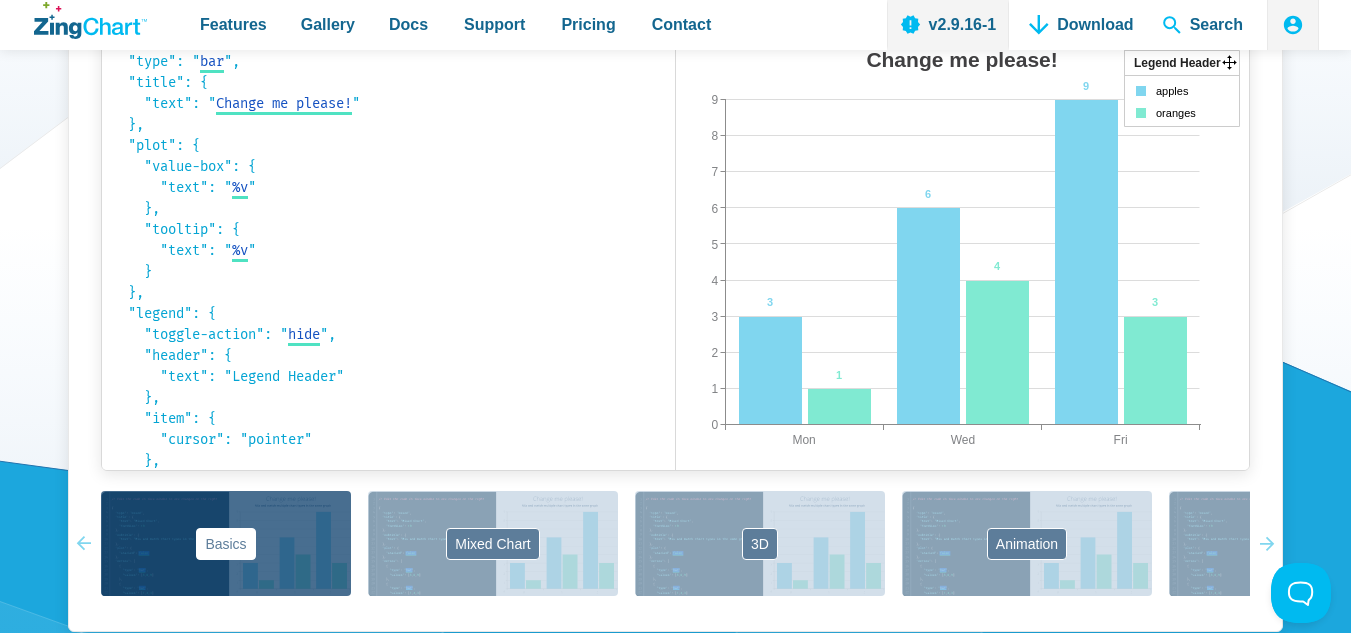 scroll, scrollTop: 1214, scrollLeft: 0, axis: vertical 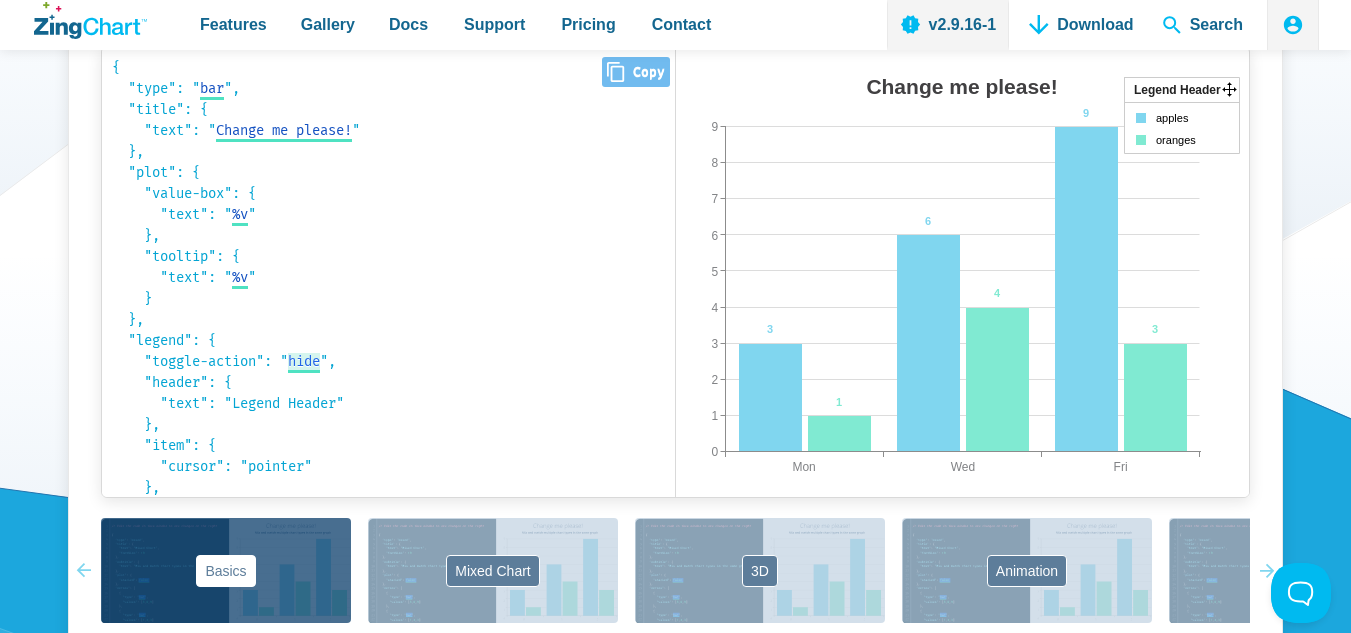 click on "hide" at bounding box center (304, 361) 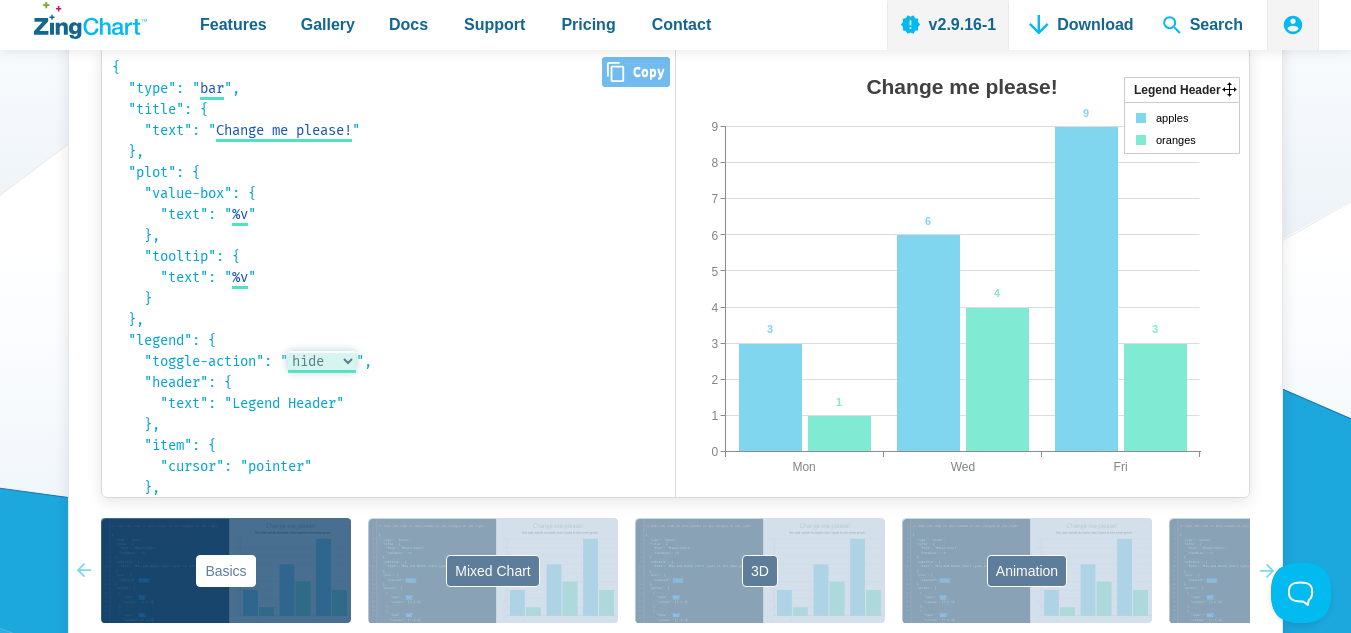 click on "hide remove" at bounding box center [322, 361] 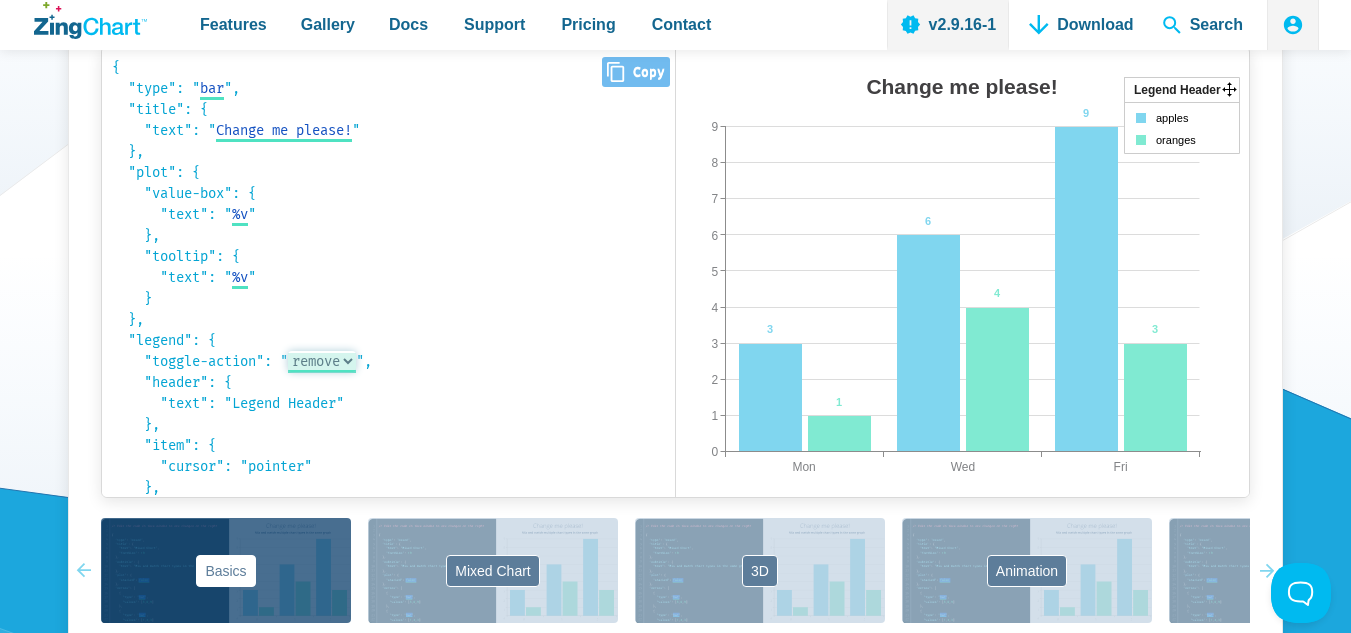 click on "hide remove" at bounding box center (322, 361) 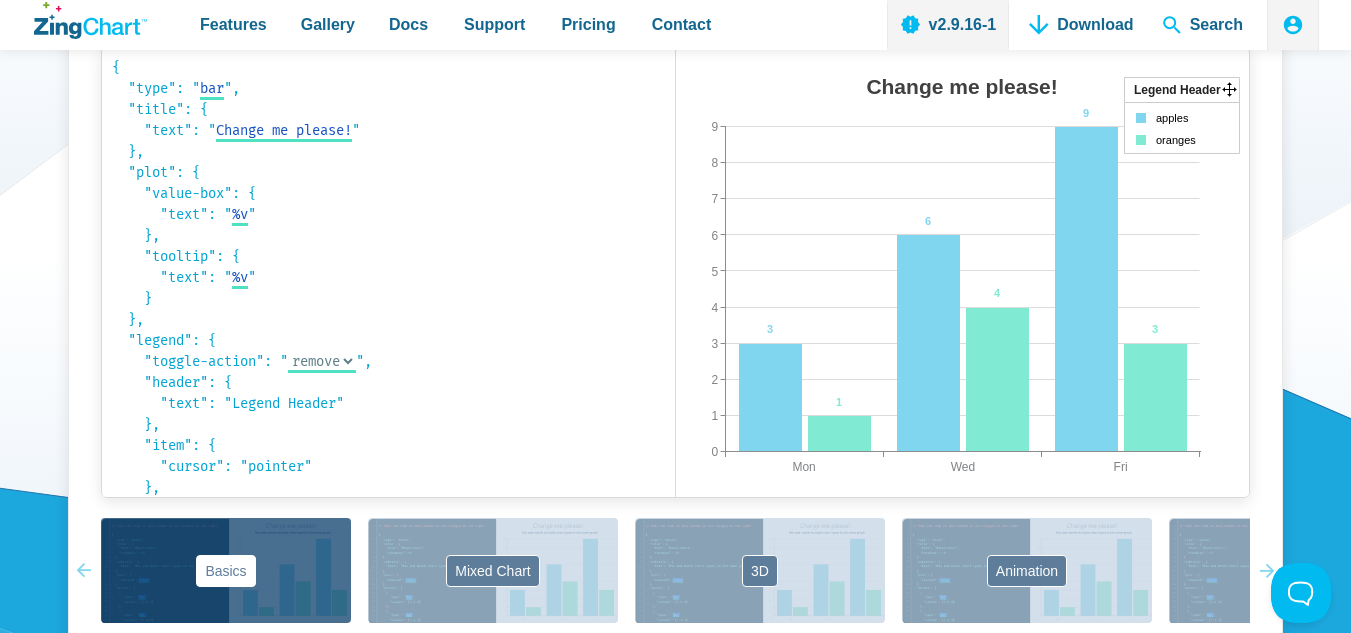 click at bounding box center [905, 292] 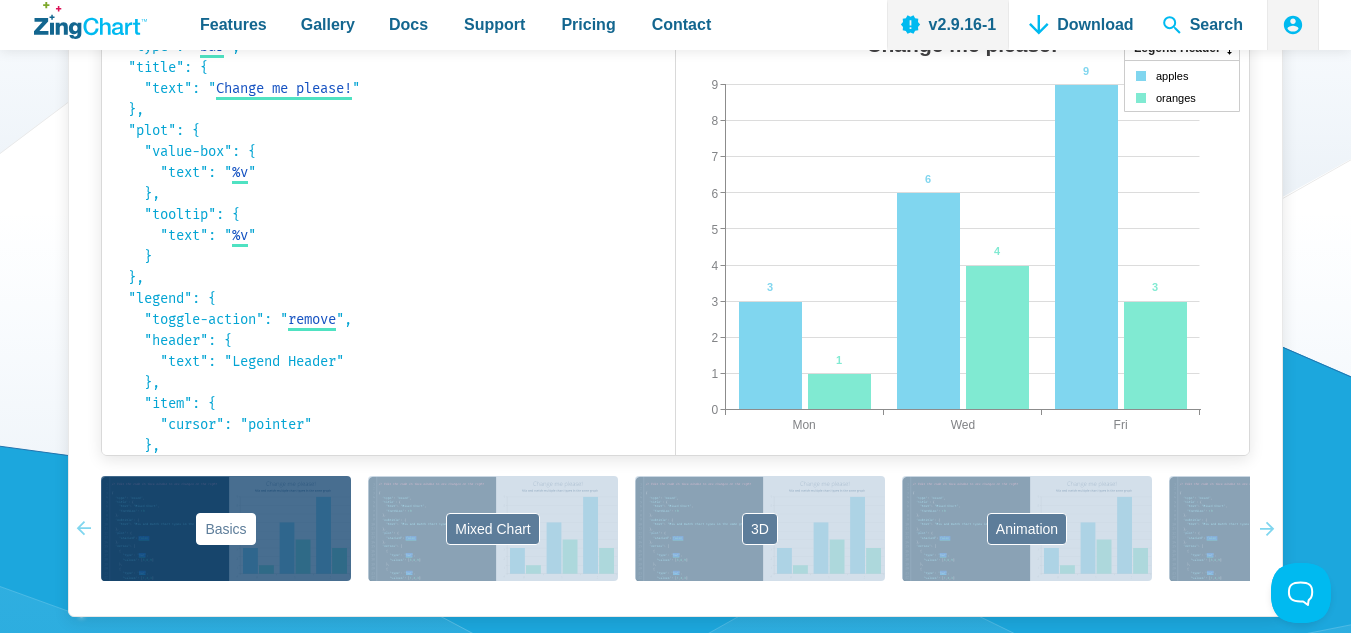 scroll, scrollTop: 1314, scrollLeft: 0, axis: vertical 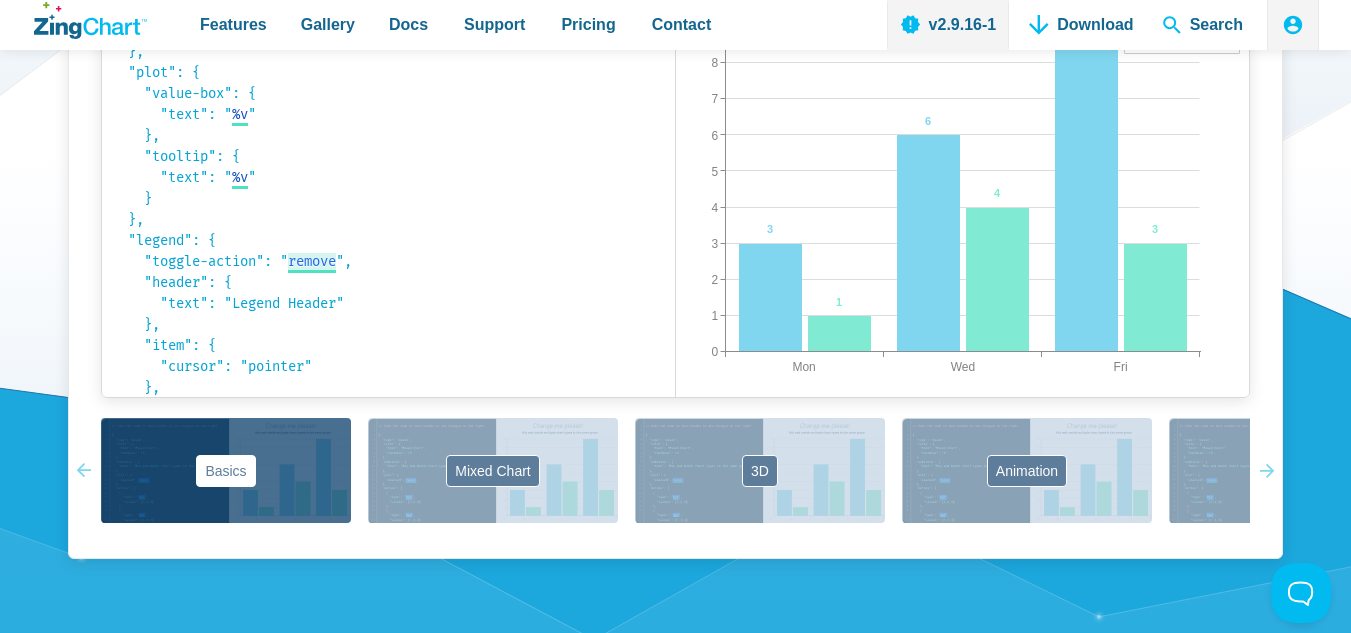 click on "remove" at bounding box center (312, 261) 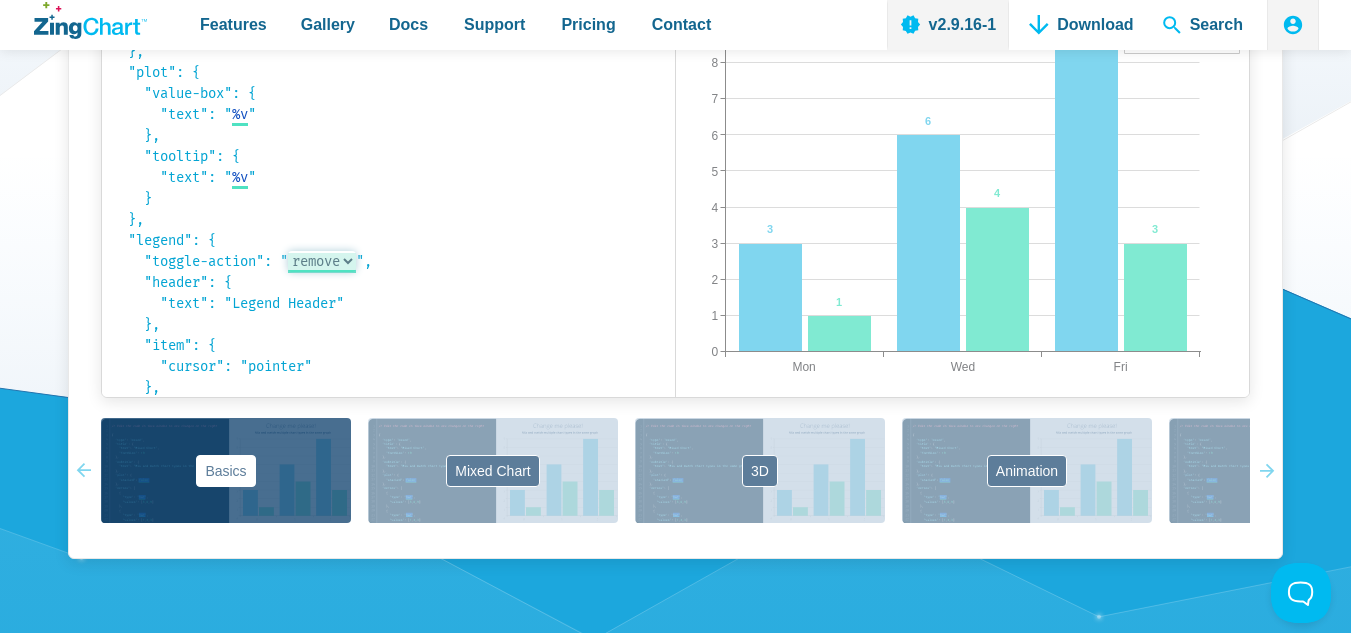 click on "hide remove" at bounding box center (322, 261) 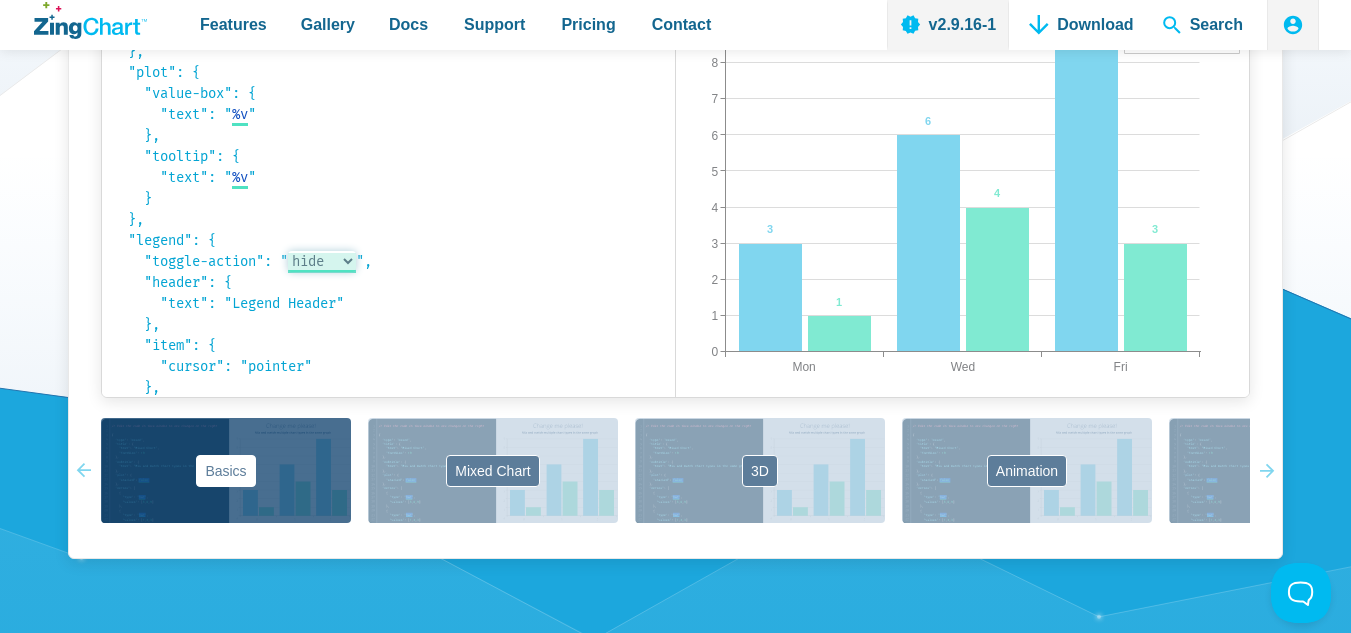 click on "hide remove" at bounding box center [322, 261] 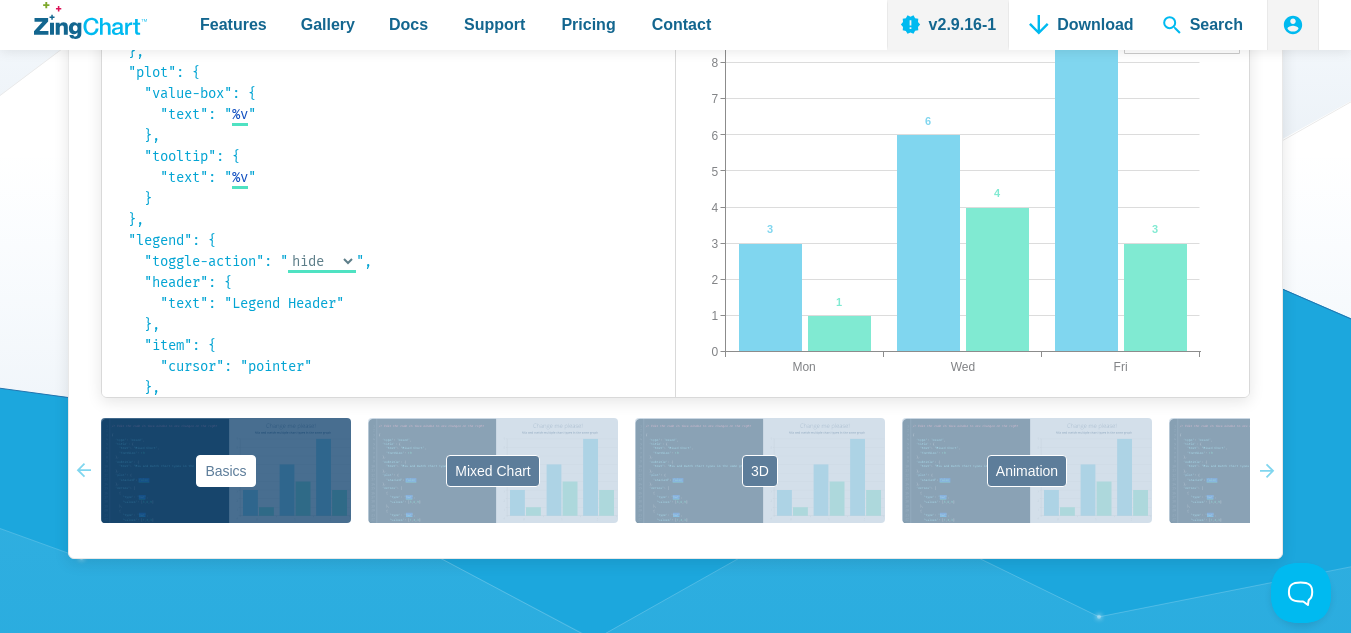 click at bounding box center [905, 192] 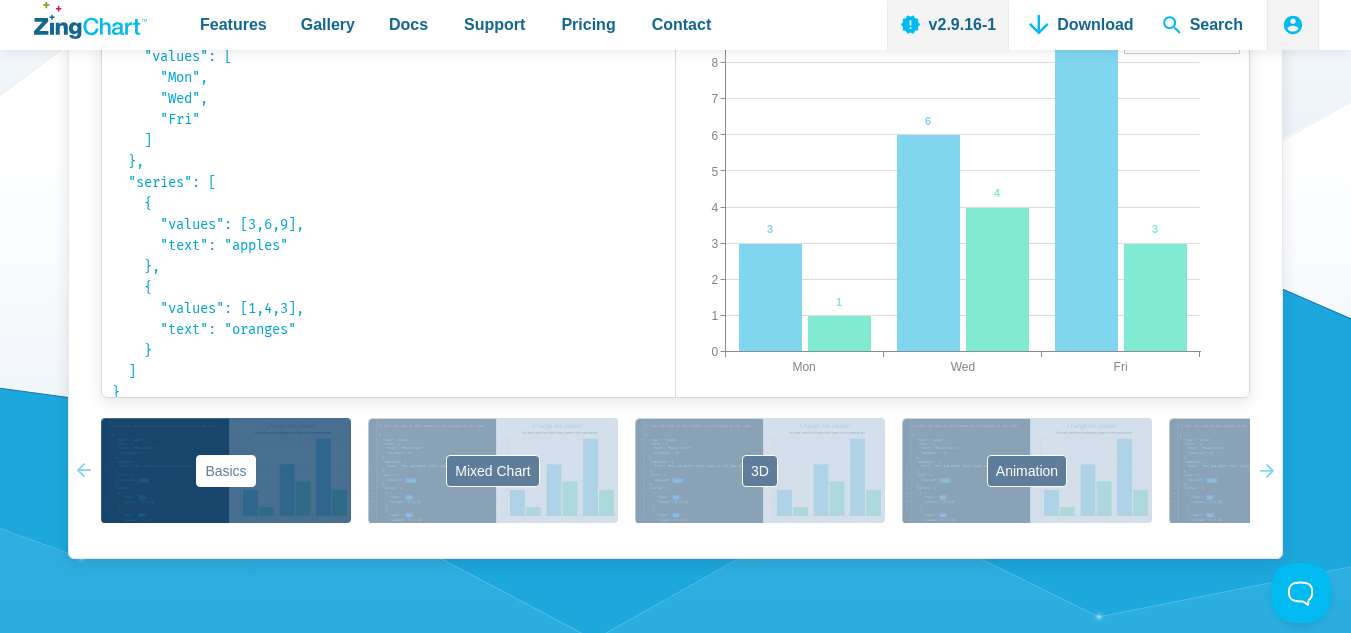 scroll, scrollTop: 442, scrollLeft: 0, axis: vertical 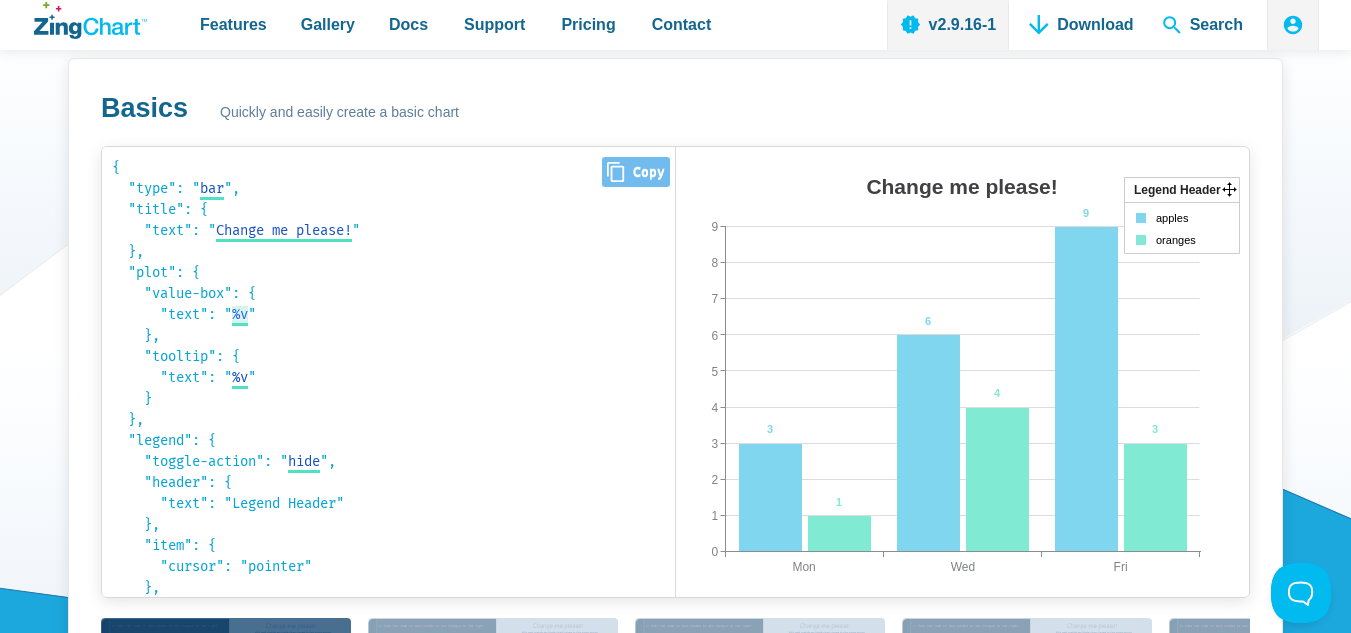 click on "%v" at bounding box center [240, 314] 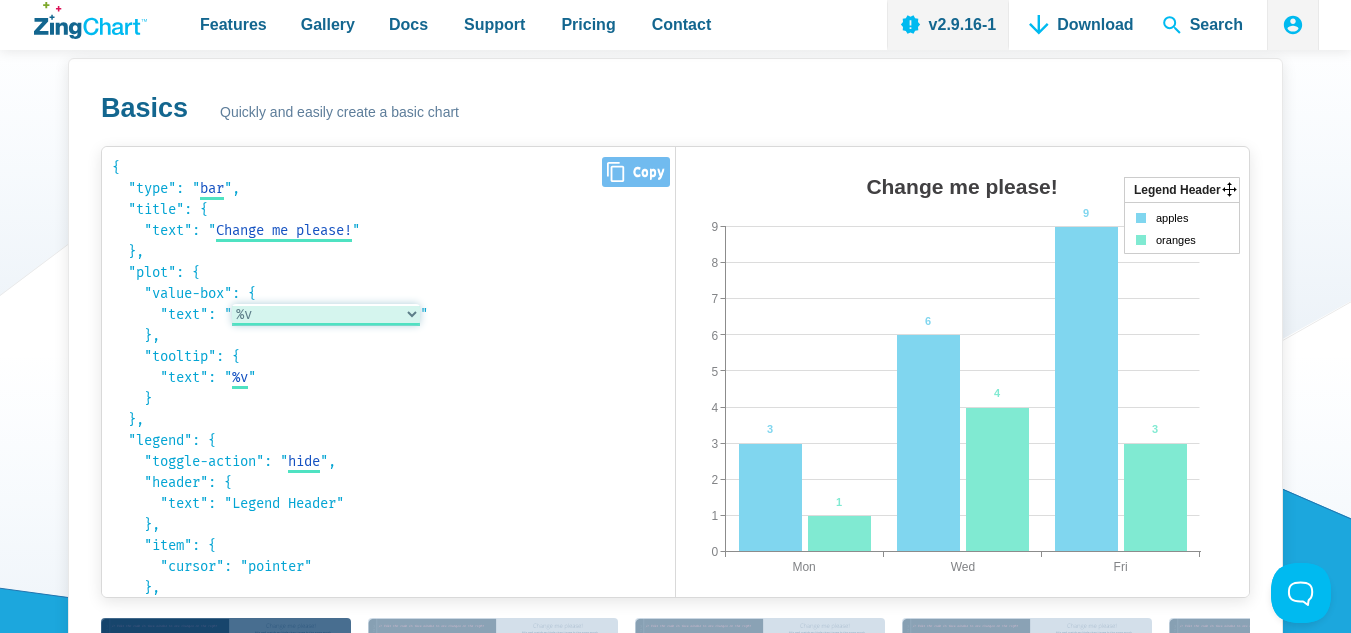 click on "%v %t: %v %scale-key-value (%v)" at bounding box center [326, 314] 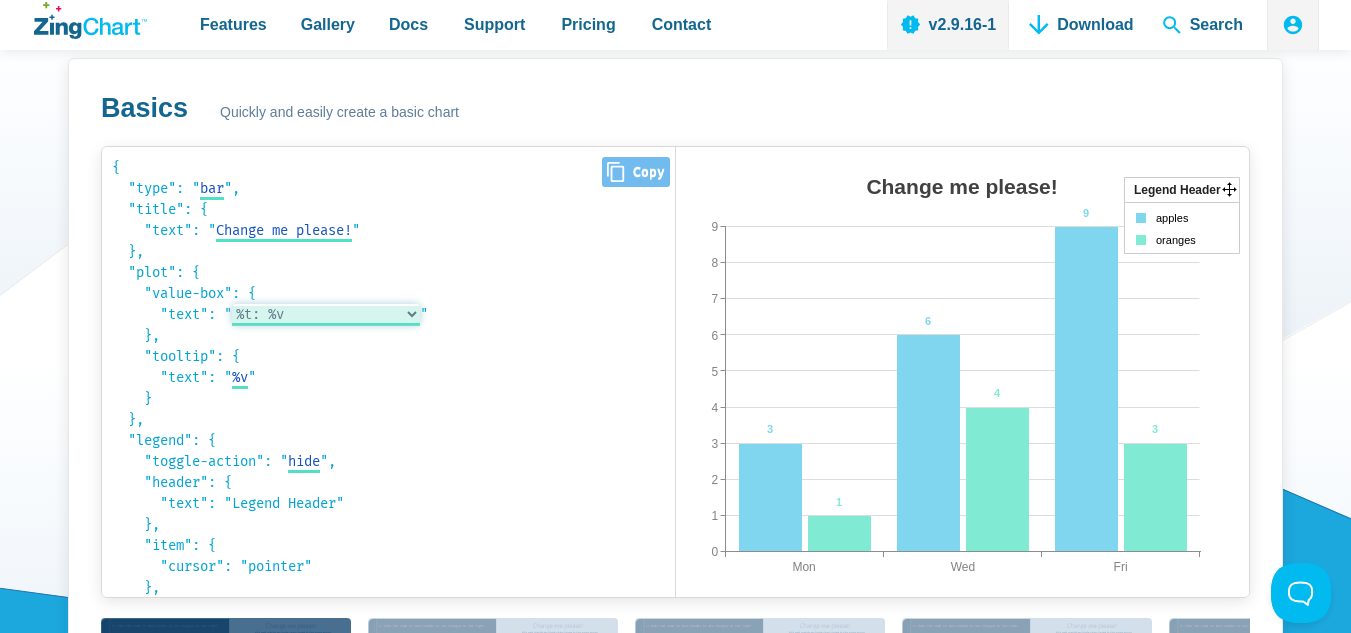 click on "%v %t: %v %scale-key-value (%v)" at bounding box center (326, 314) 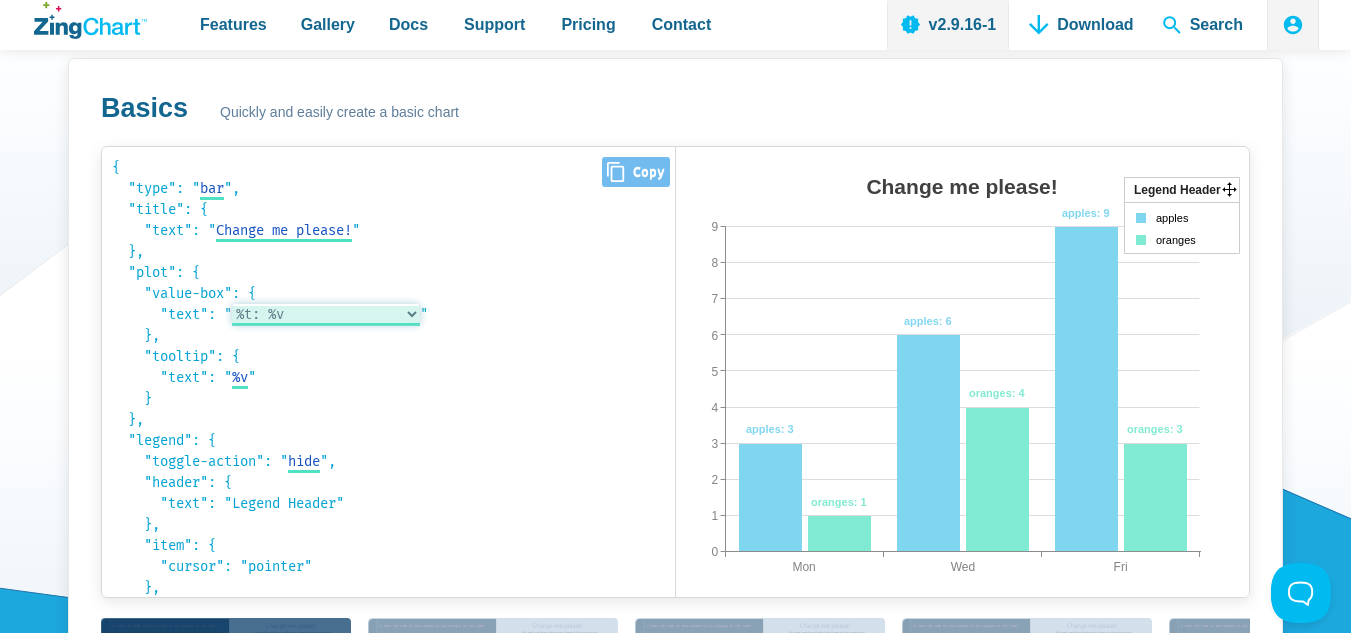 click on "%v %t: %v %scale-key-value (%v)" at bounding box center (326, 314) 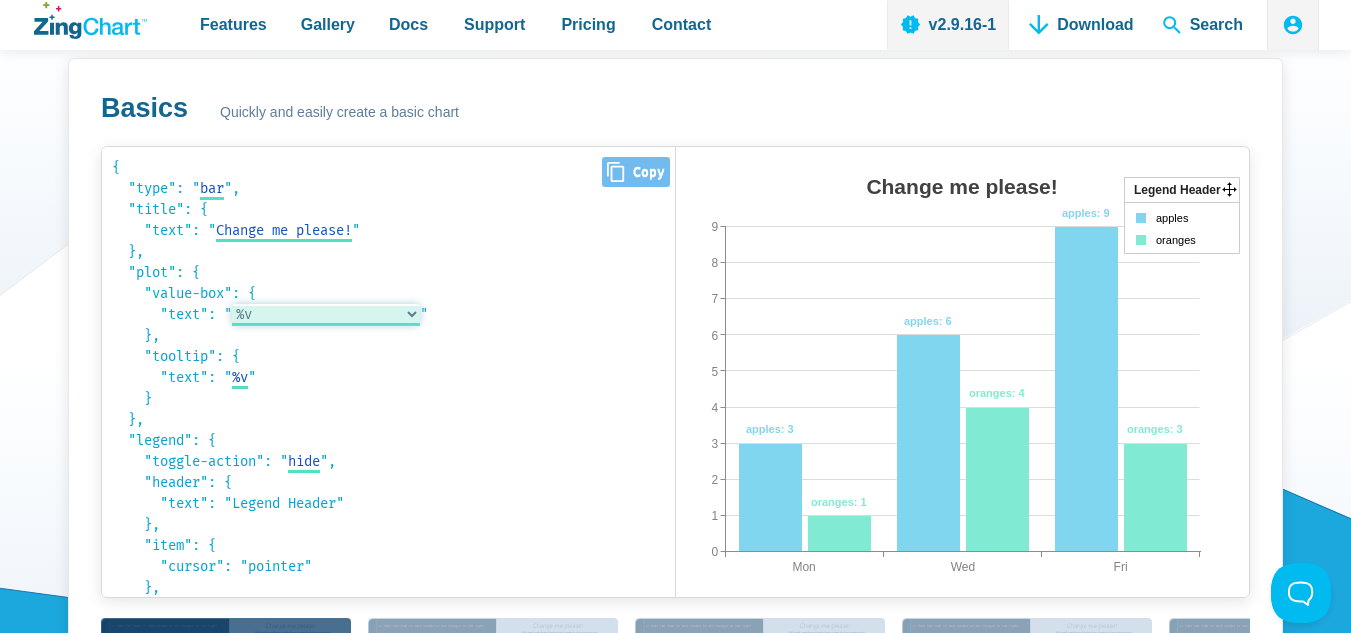 click on "%v %t: %v %scale-key-value (%v)" at bounding box center [326, 314] 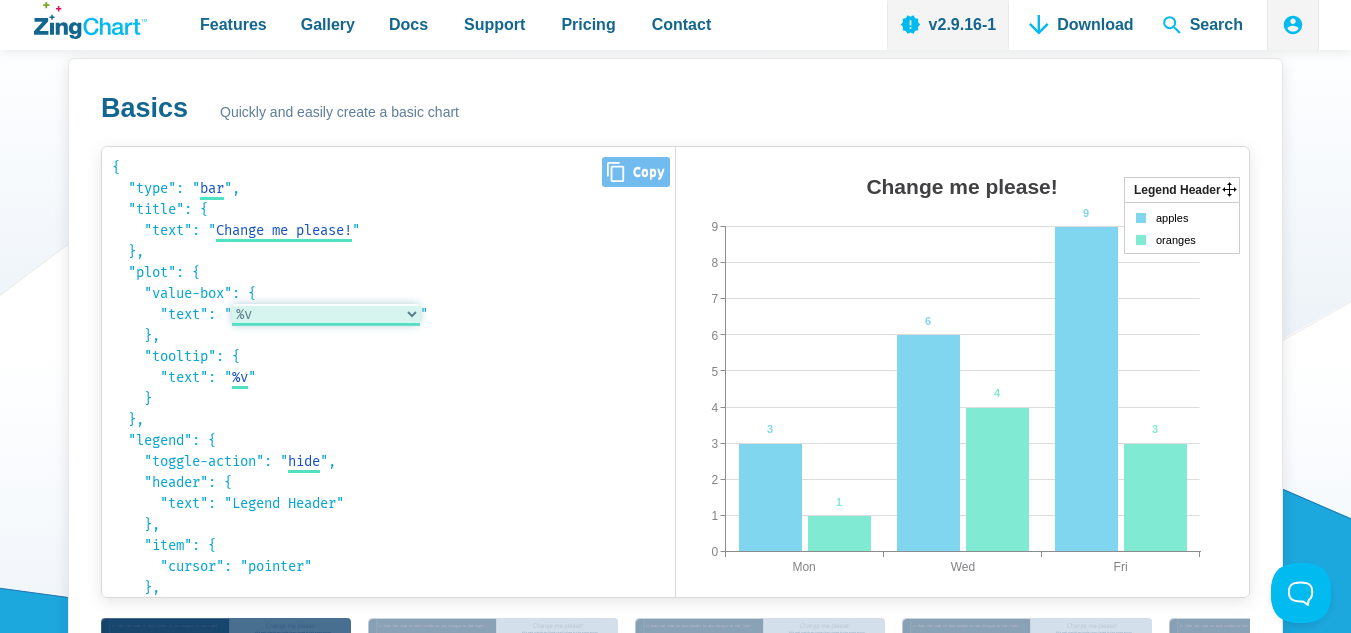 click on "%v %t: %v %scale-key-value (%v)" at bounding box center (326, 314) 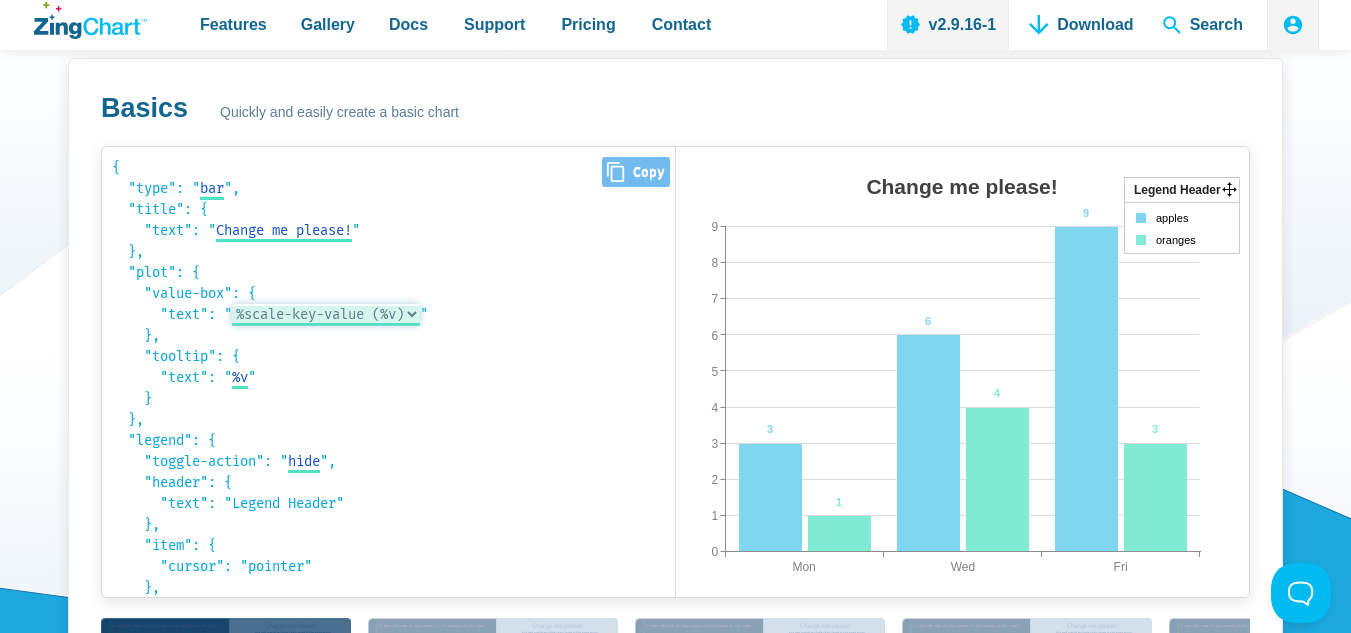 click on "%v %t: %v %scale-key-value (%v)" at bounding box center [326, 314] 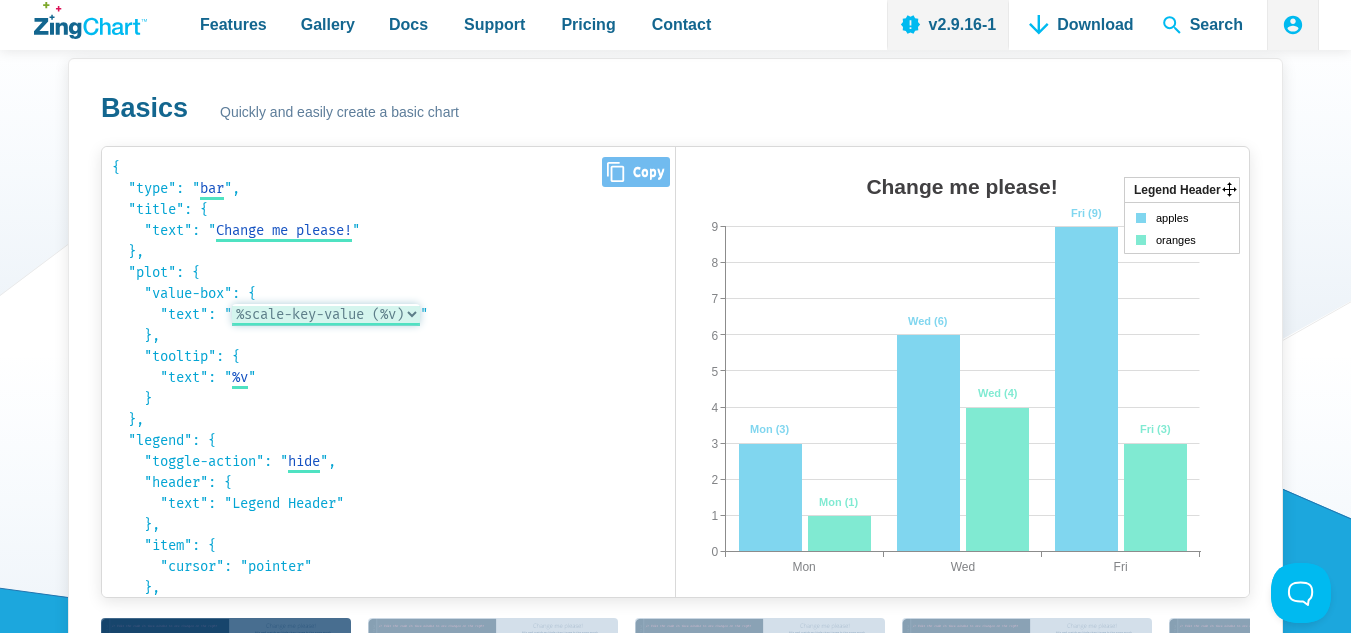 click on "%v %t: %v %scale-key-value (%v)" at bounding box center (326, 314) 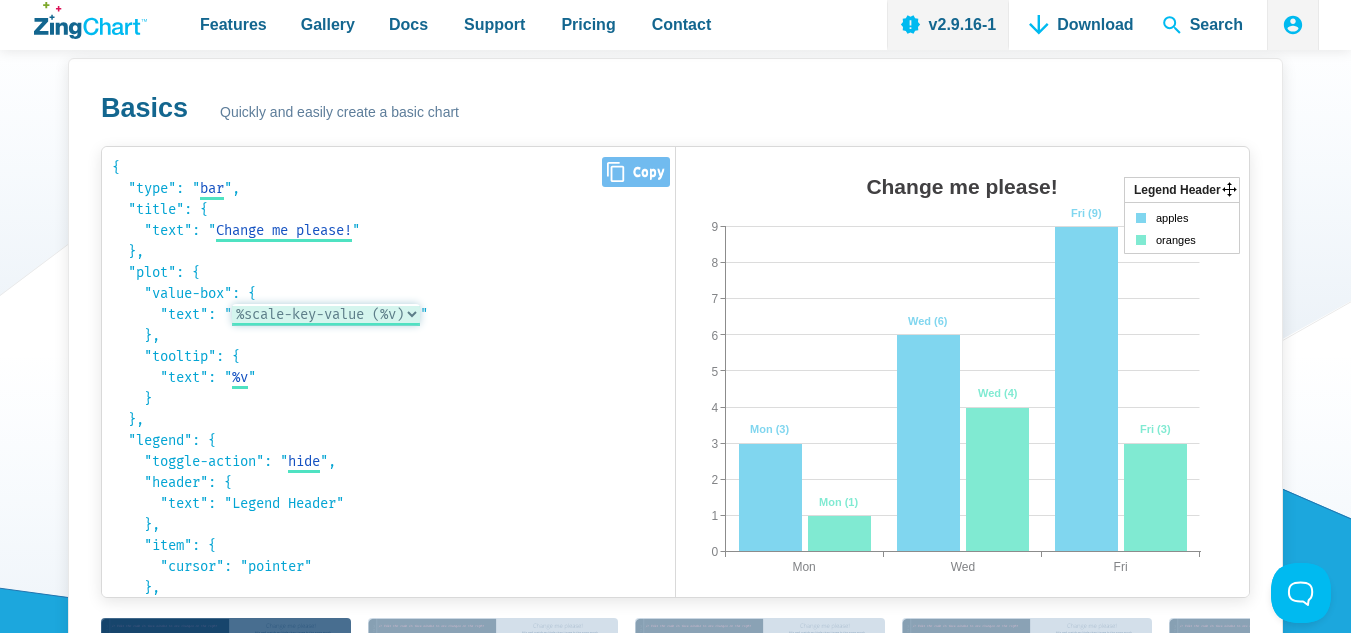 select on "%t: %v" 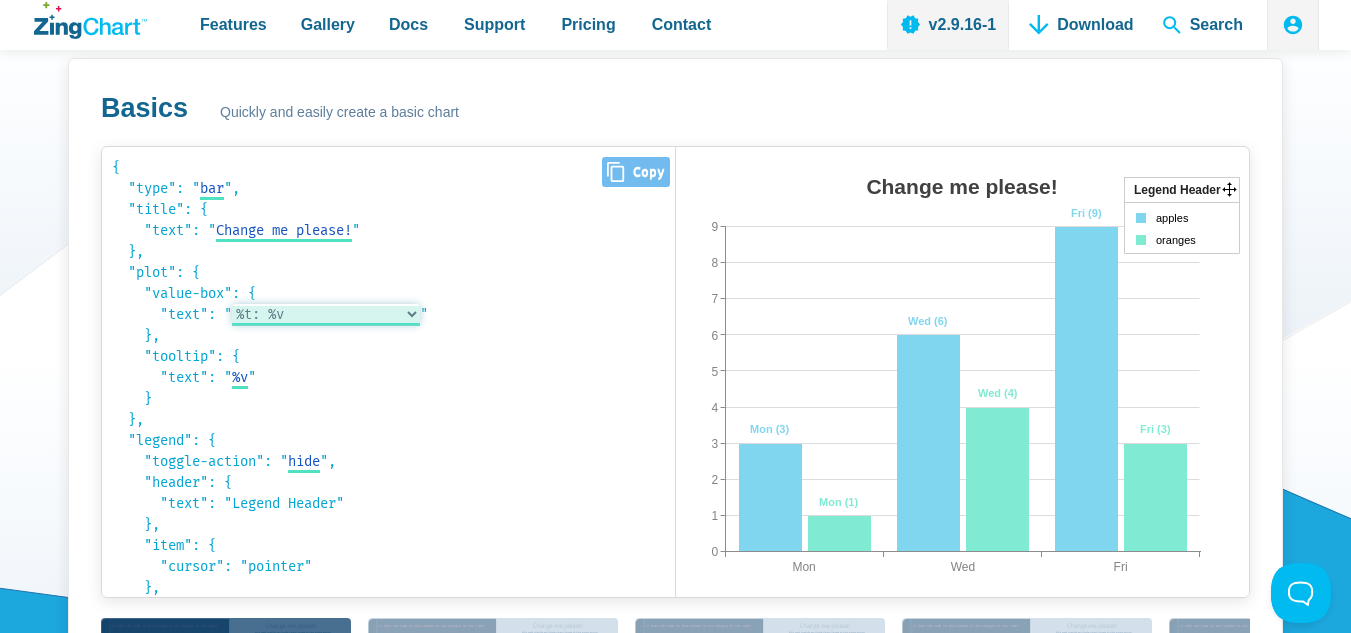 click on "%v %t: %v %scale-key-value (%v)" at bounding box center (326, 314) 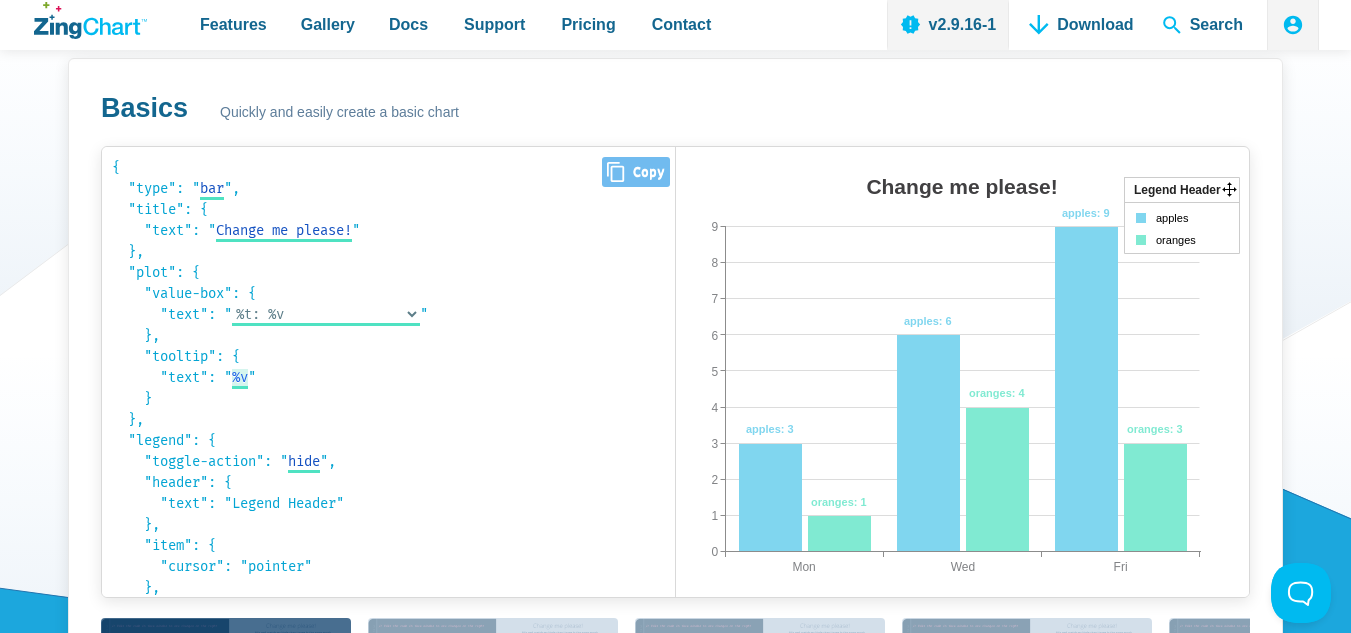 click on "%v" at bounding box center [240, 377] 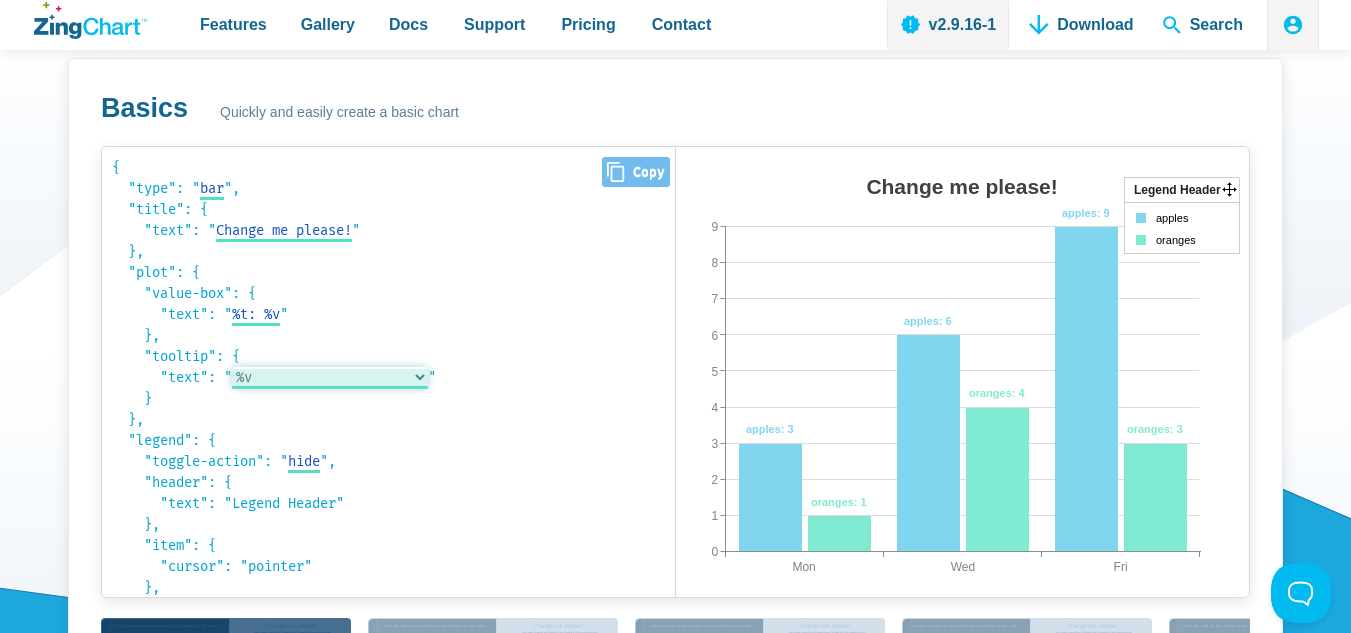 click on "%v %scale-key-text %t: %v" at bounding box center (330, 377) 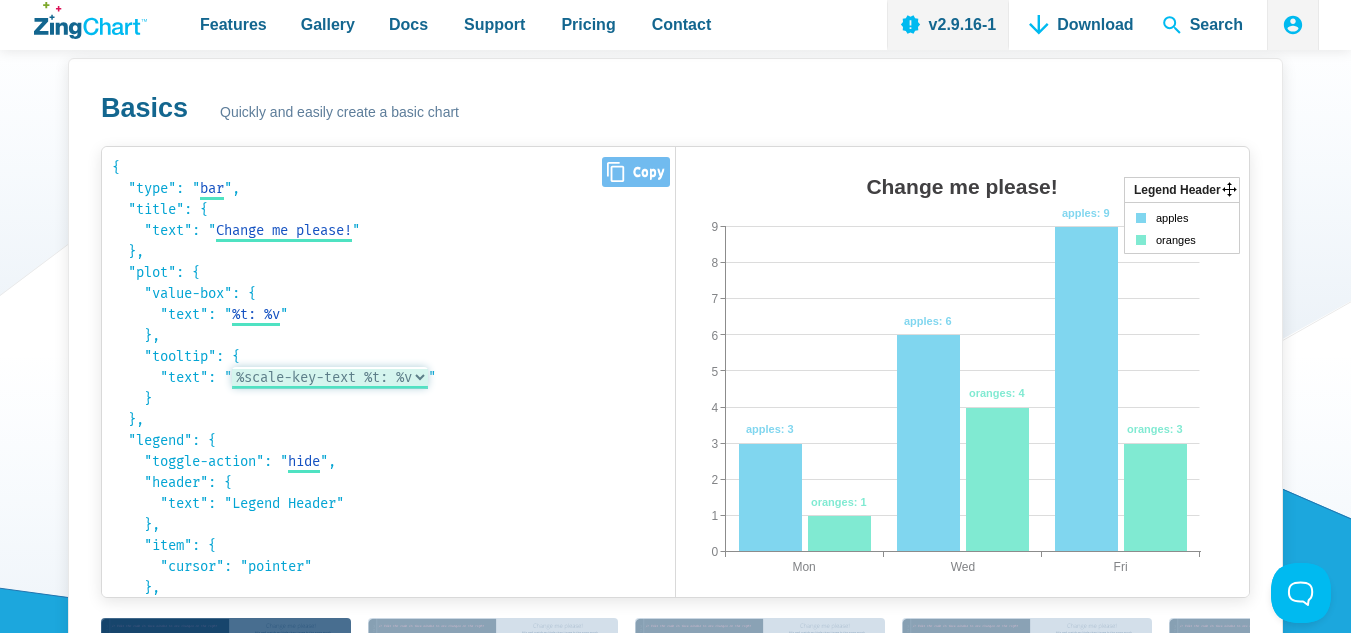 click on "%v %scale-key-text %t: %v" at bounding box center [330, 377] 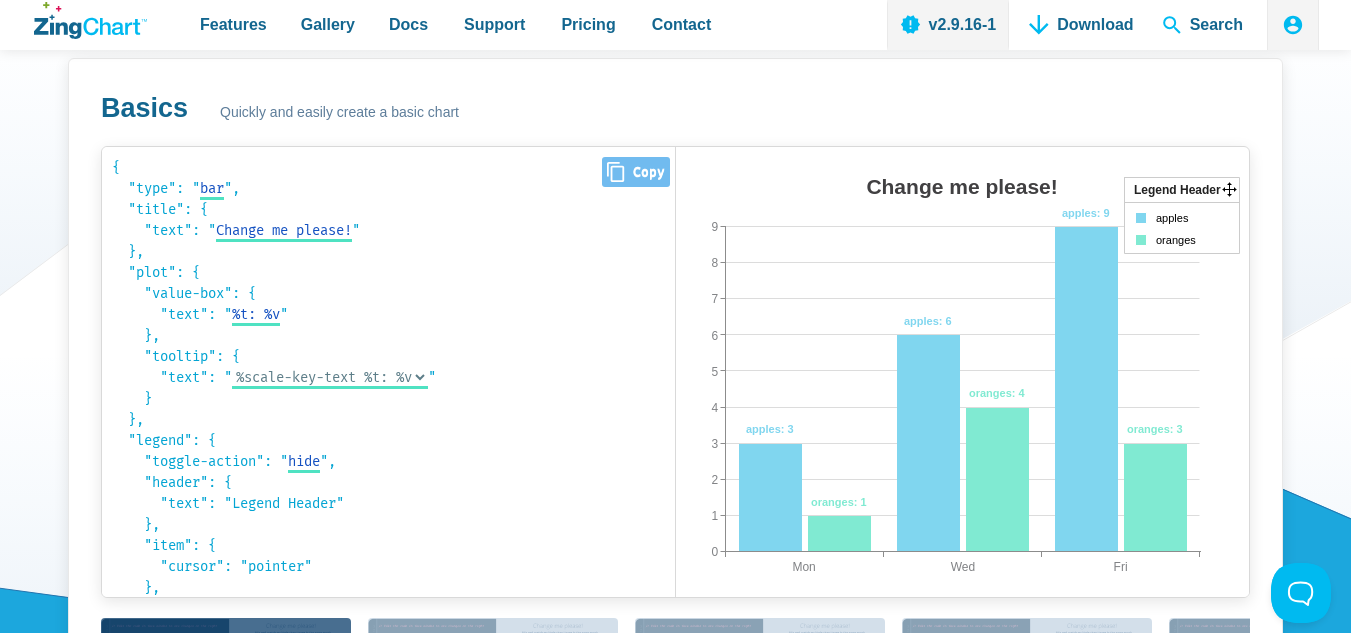 click on "{
"type": " bar bar area line radar scatter ",
"title": {
"text": " Change me please! Change me please! "
},
"plot": {
"value-box": {
"text": " %t: %v %v %t: %v %scale-key-value (%v) "
},
"tooltip": {
"text": " %scale-key-text %t: %v %v %scale-key-text %t: %v "
}
},
"legend": {
"toggle-action": " hide hide remove ",
"header": {
"text": "Legend Header"
},
"item": {
"cursor": "pointer"
},
"draggable": true,
"drag-handler": "icon"
},
"scale-x": {
"values": [
"Mon",
"Wed",
"Fri"
]
},
"series": [
{
"values": [3,6,9],
"text": "apples"
},
{
"values": [1,4,3],
"text": "oranges"
}
]
}" at bounding box center (388, 372) 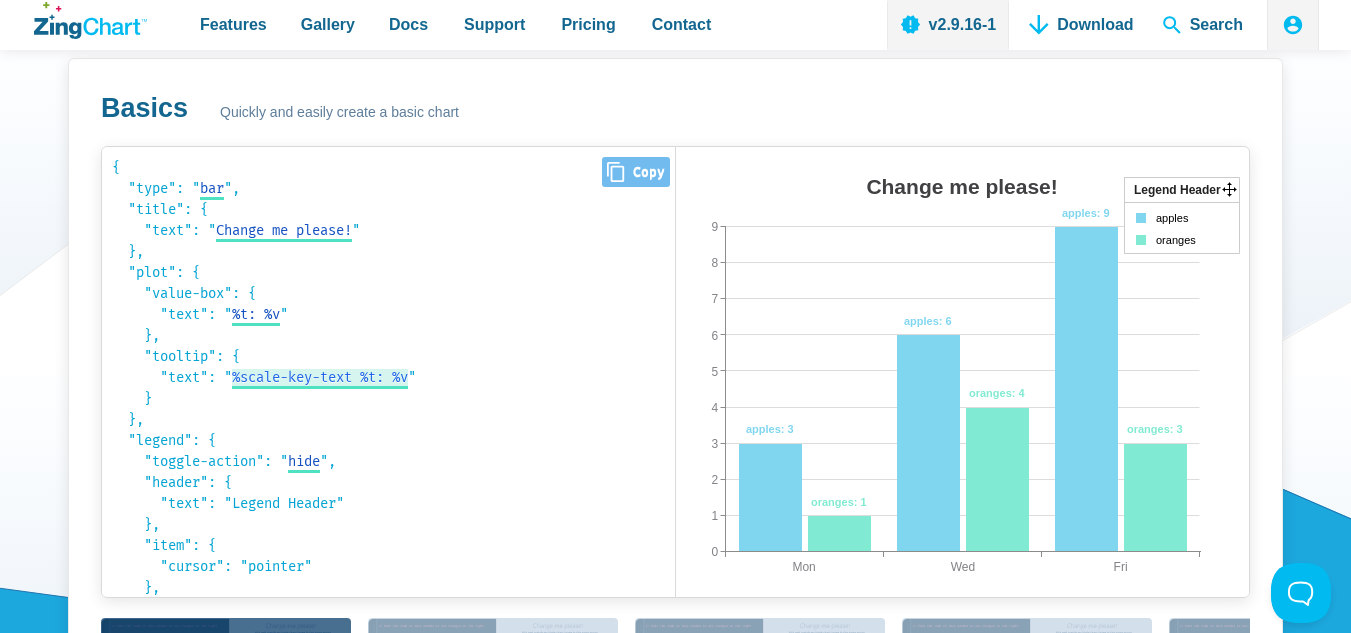 click on "%scale-key-text %t: %v" at bounding box center [320, 377] 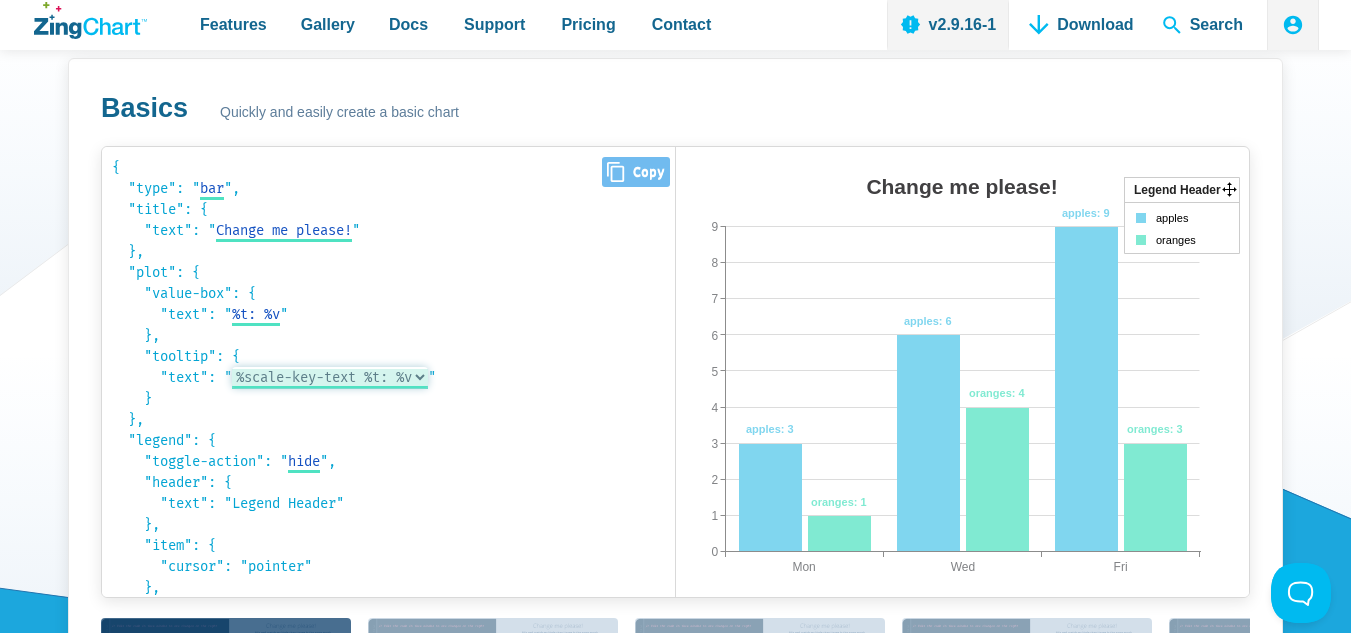 click on "%v %scale-key-text %t: %v" at bounding box center (330, 377) 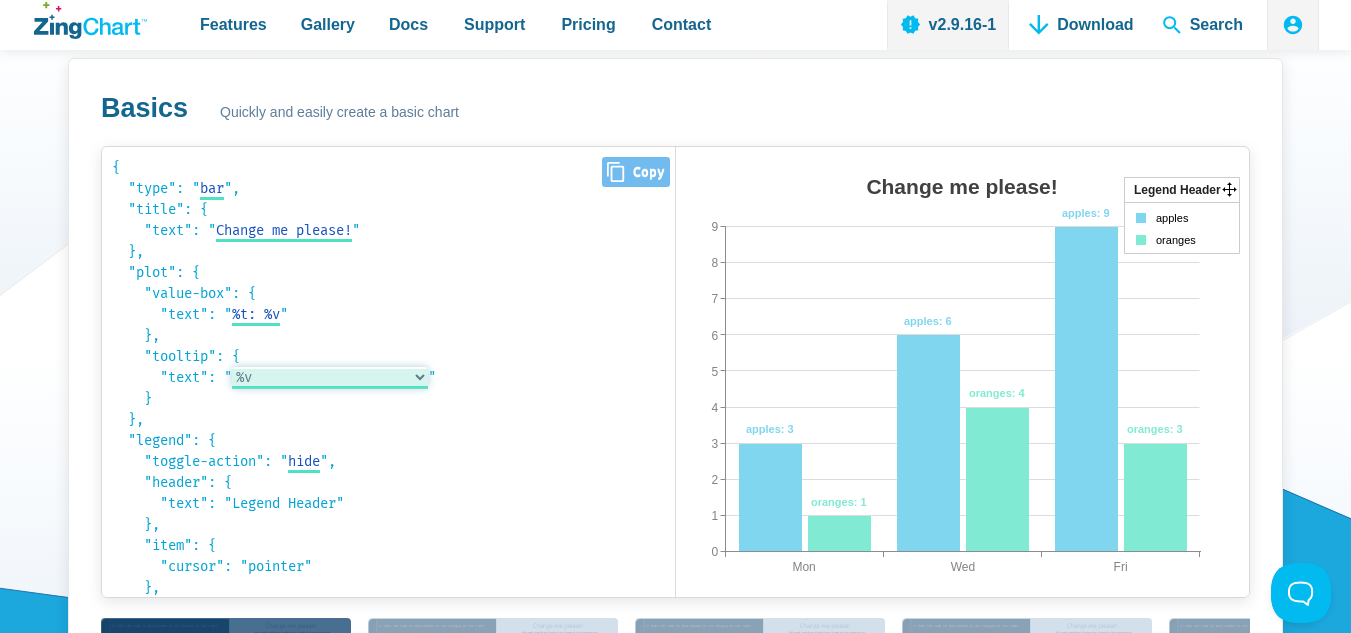 click on "%v %scale-key-text %t: %v" at bounding box center [330, 377] 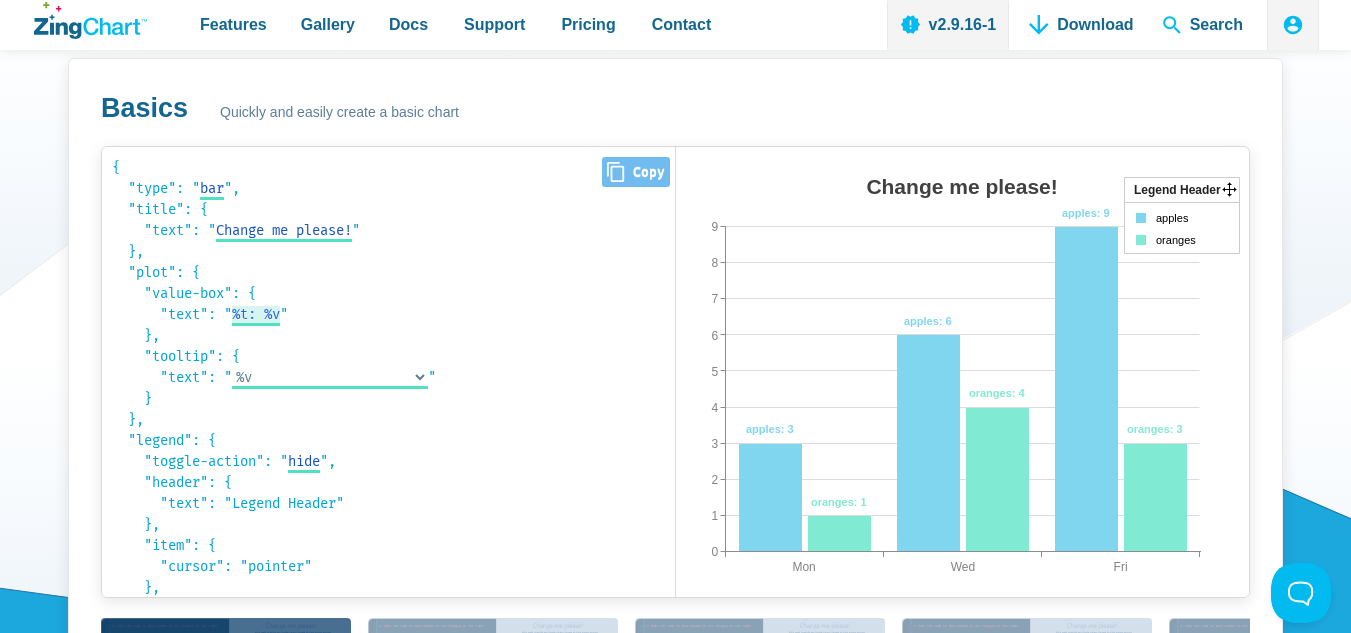 click on "%t: %v" at bounding box center (256, 314) 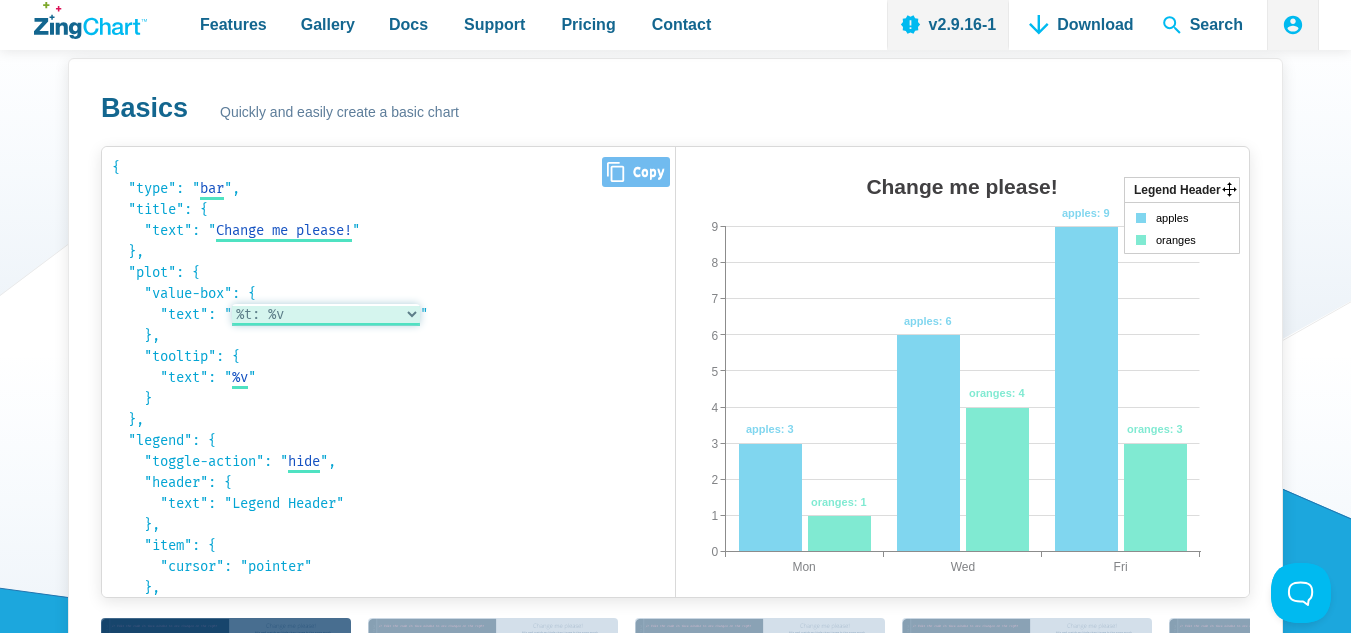 click on "%v %t: %v %scale-key-value (%v)" at bounding box center (326, 314) 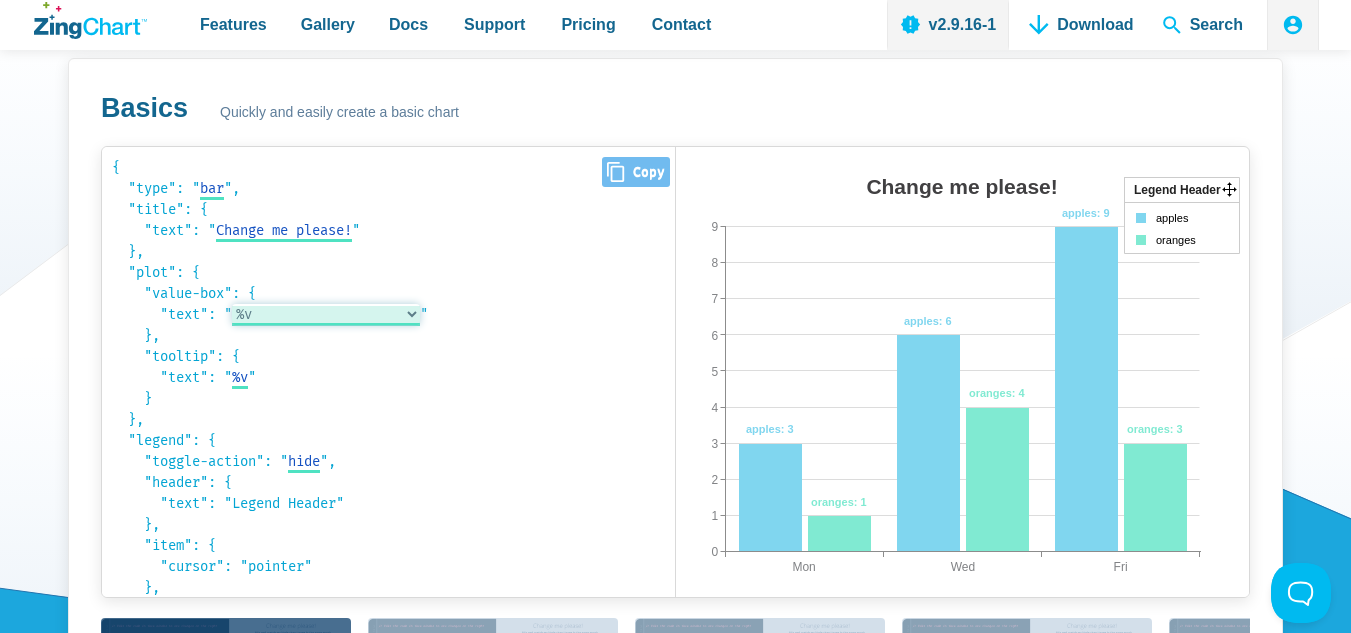 click on "%v %t: %v %scale-key-value (%v)" at bounding box center (326, 314) 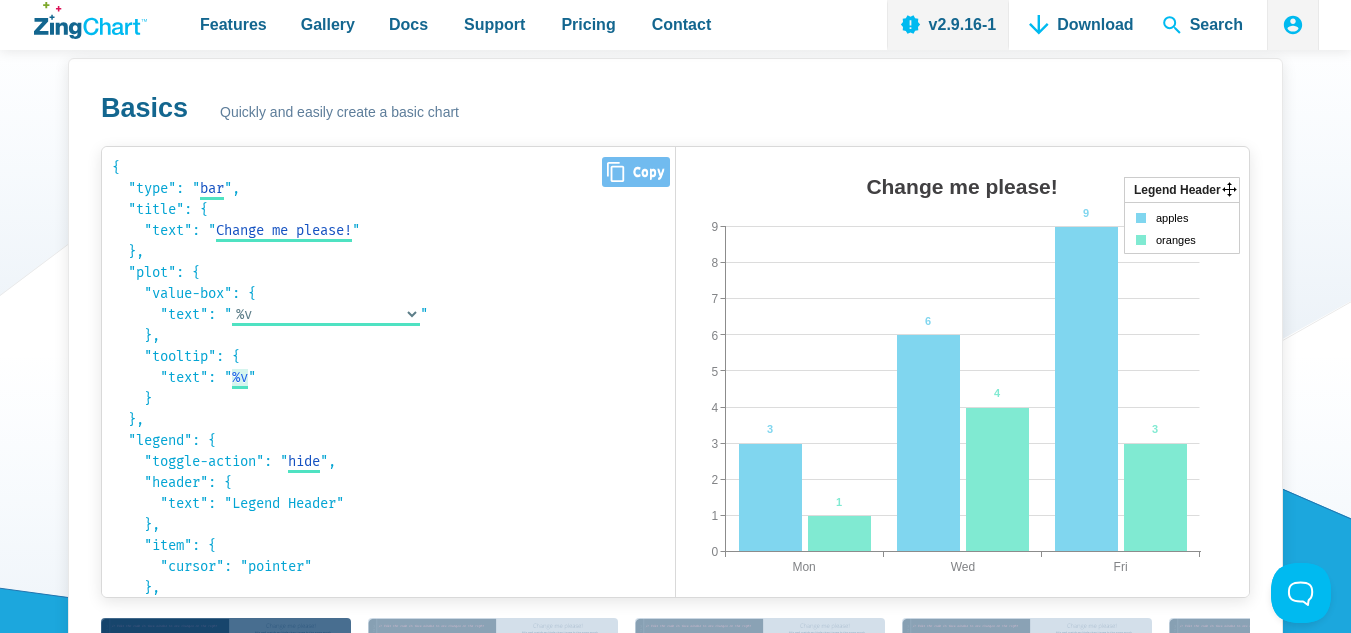 click on "%v" at bounding box center [240, 377] 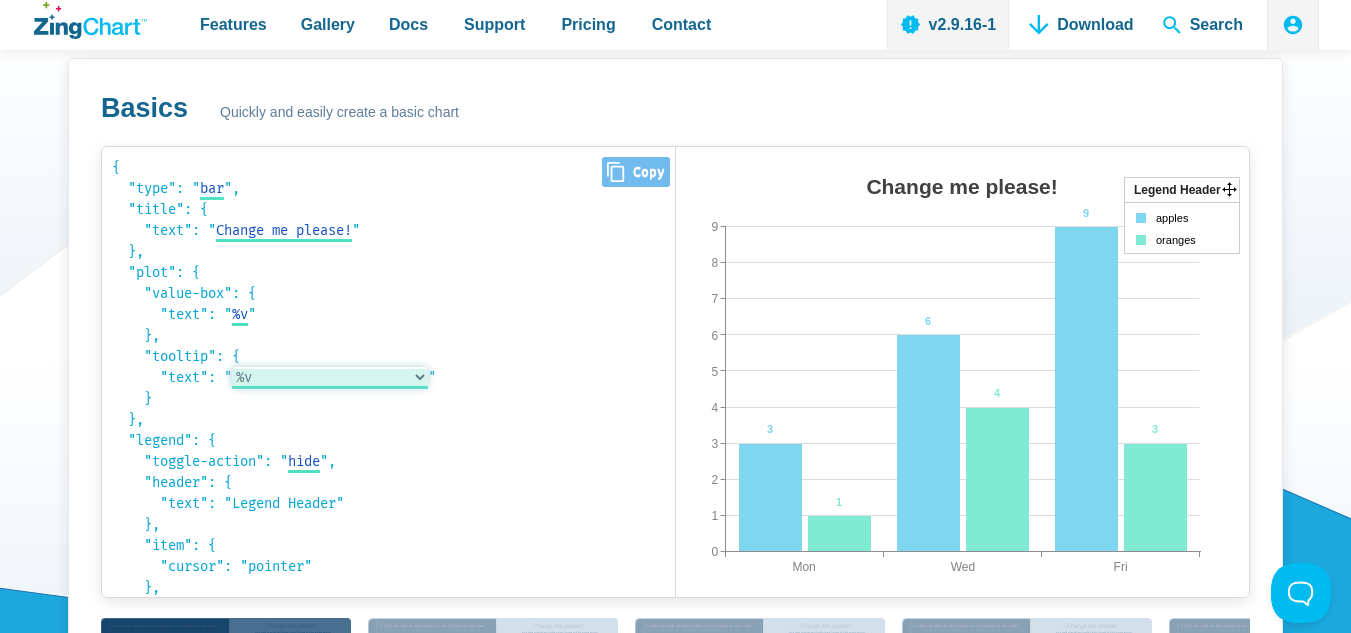 click on "%v %scale-key-text %t: %v" at bounding box center (330, 377) 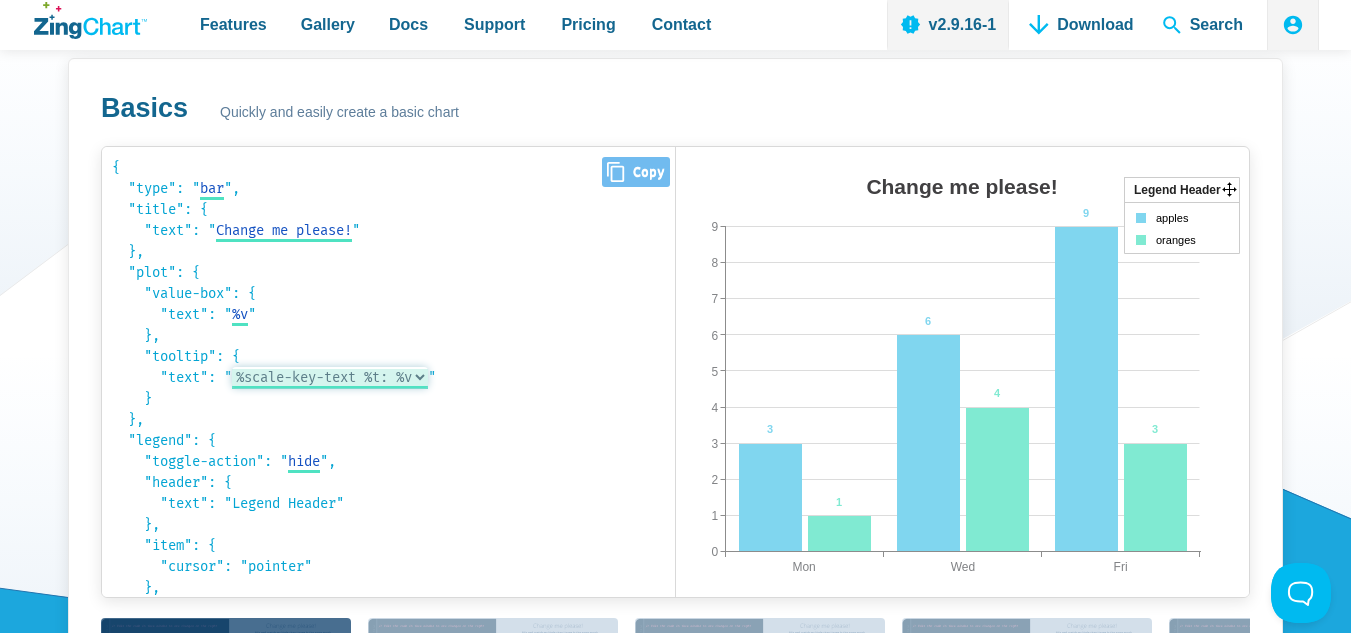 click on "%v %scale-key-text %t: %v" at bounding box center (330, 377) 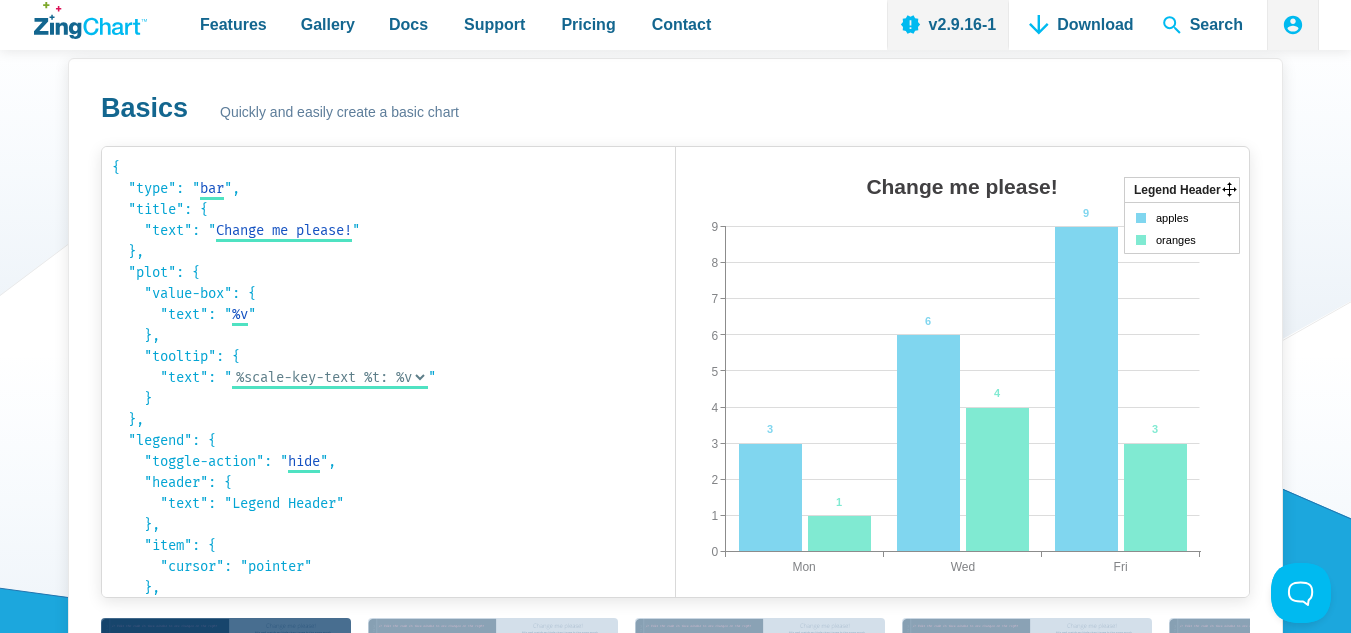 click at bounding box center (905, 392) 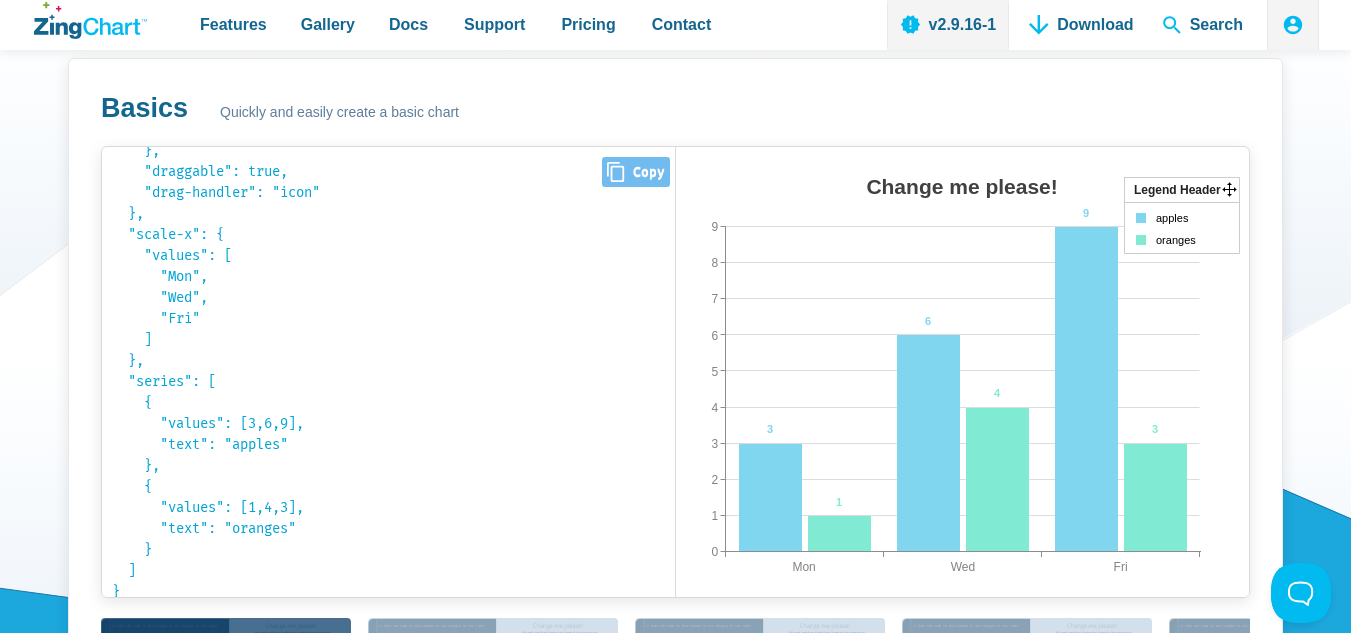 scroll, scrollTop: 442, scrollLeft: 0, axis: vertical 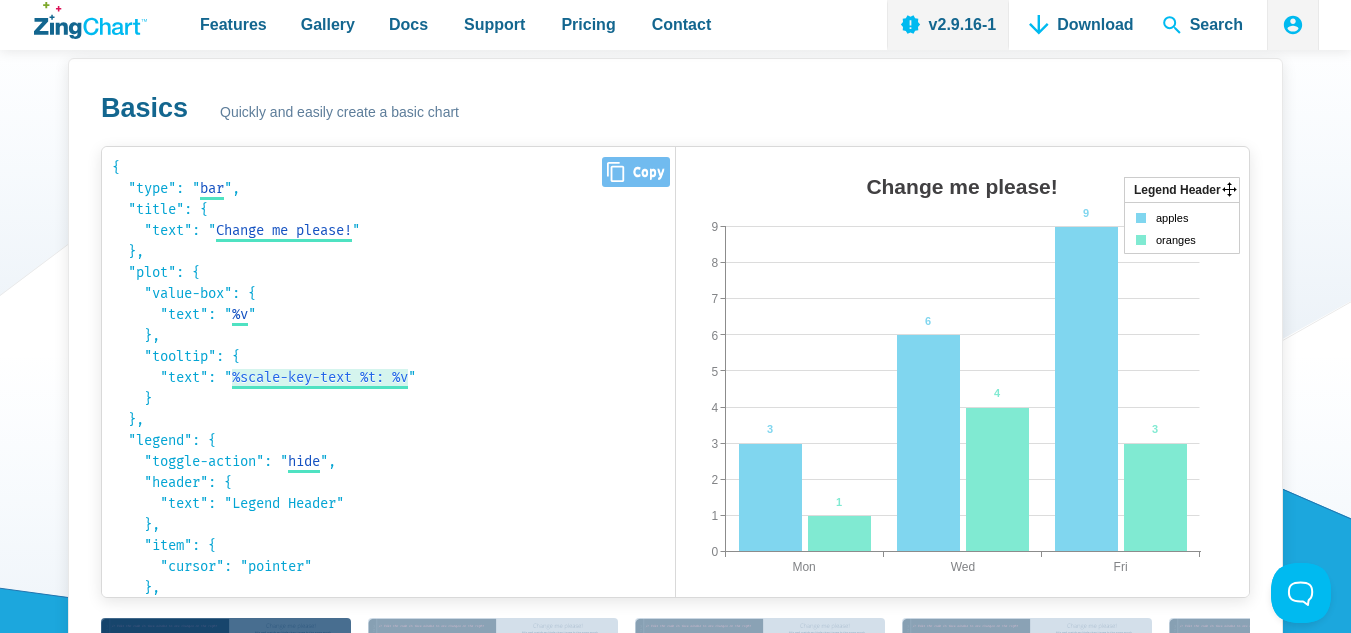 click on "%scale-key-text %t: %v" at bounding box center (320, 377) 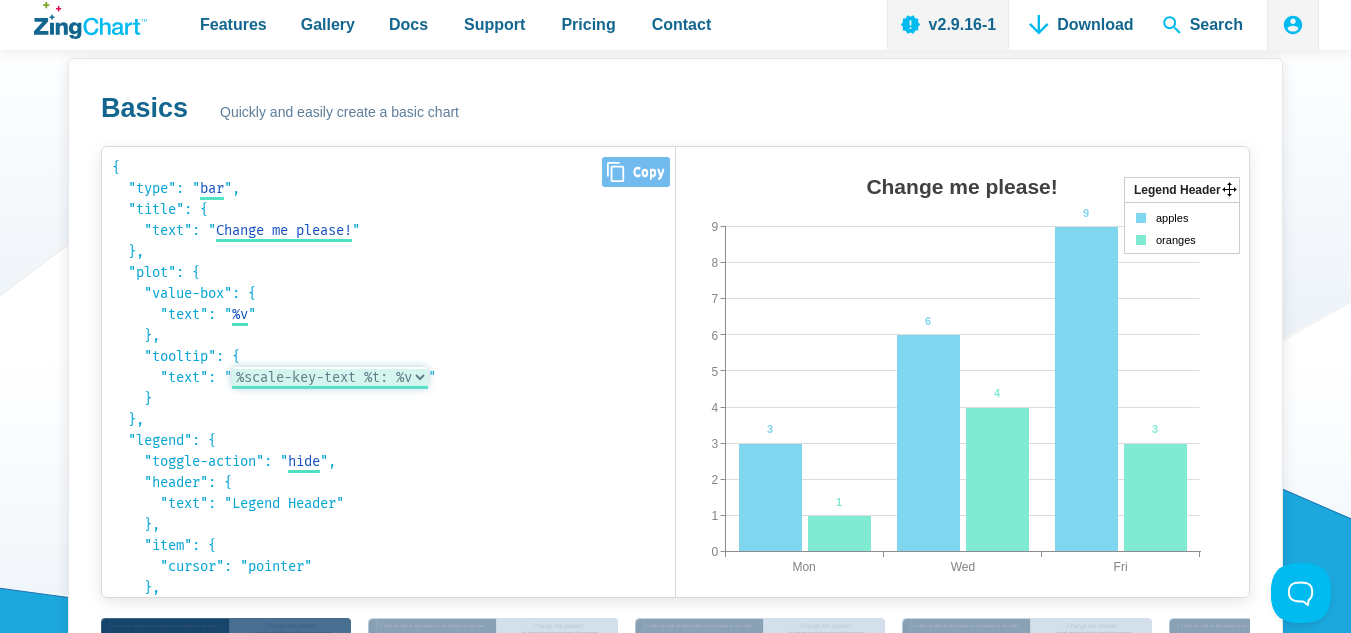 click on "%v %scale-key-text %t: %v" at bounding box center [330, 377] 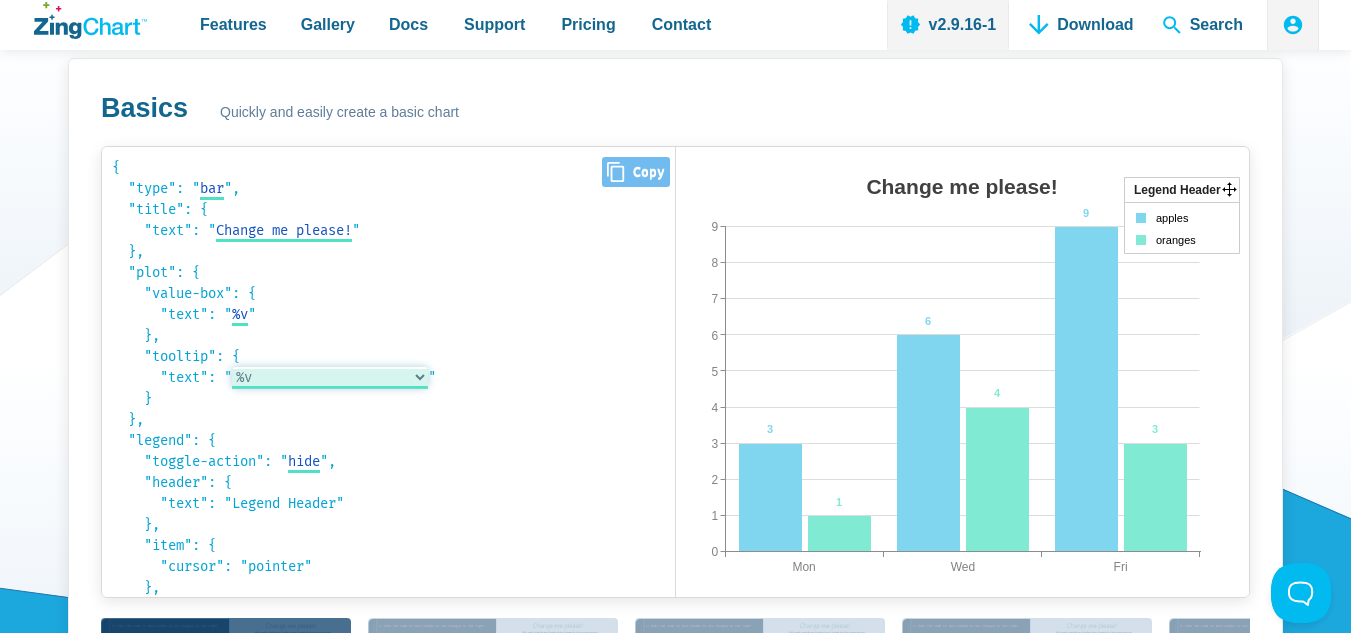 click on "%v %scale-key-text %t: %v" at bounding box center (330, 377) 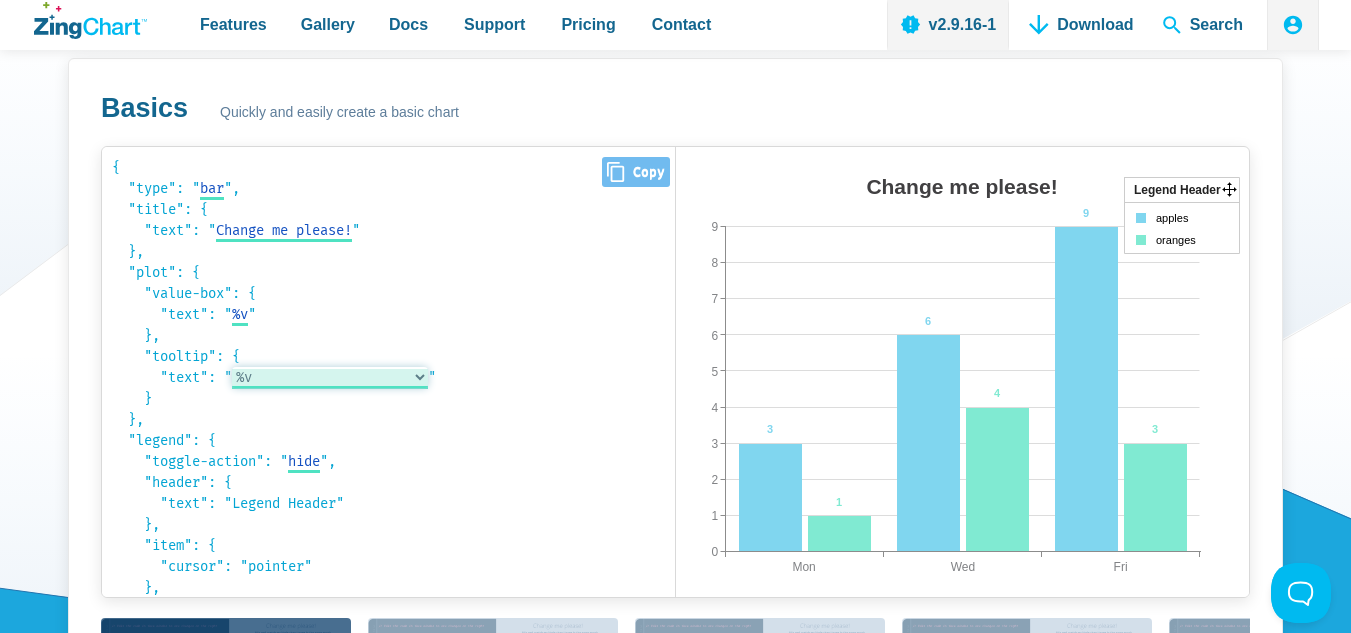 select on "%scale-key-text %t: %v" 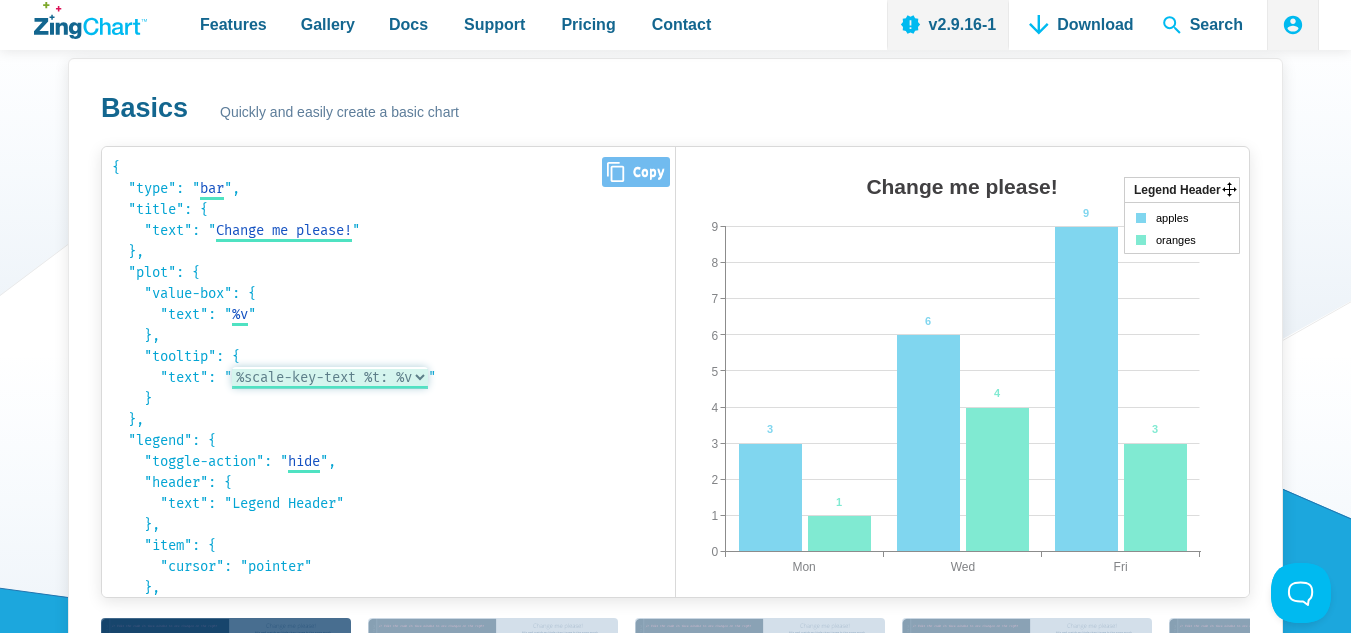 click on "%v %scale-key-text %t: %v" at bounding box center [330, 377] 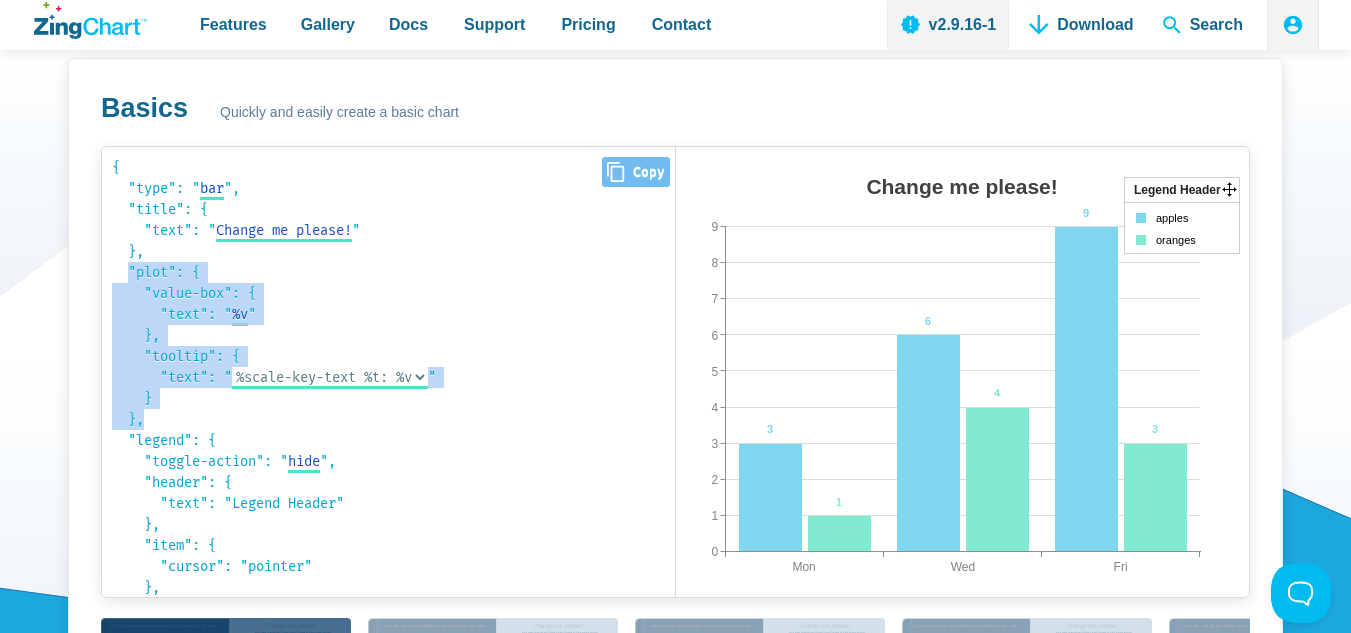 drag, startPoint x: 156, startPoint y: 419, endPoint x: 125, endPoint y: 267, distance: 155.12898 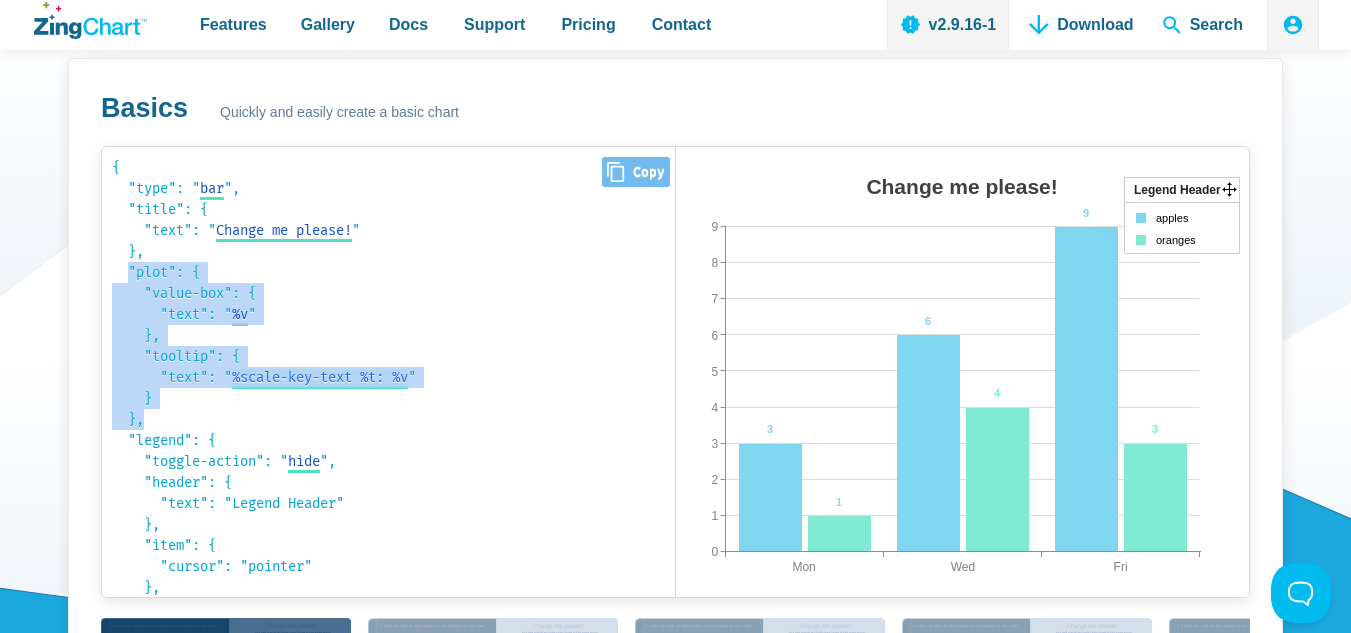 copy on ""plot": {
"value-box": {
"text": " %v %v %t: %v %scale-key-value (%v) "
},
"tooltip": {
"text": " %scale-key-text %t: %v %v %scale-key-text %t: %v "
}
}," 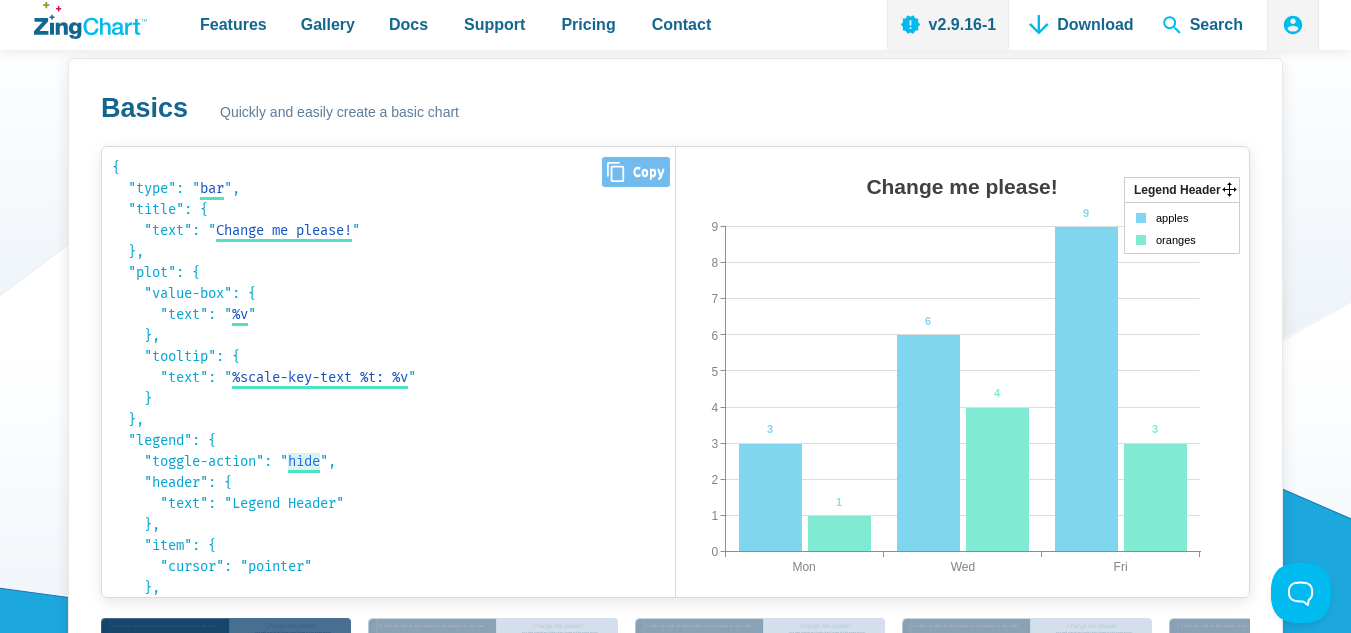 click on "hide" at bounding box center (304, 461) 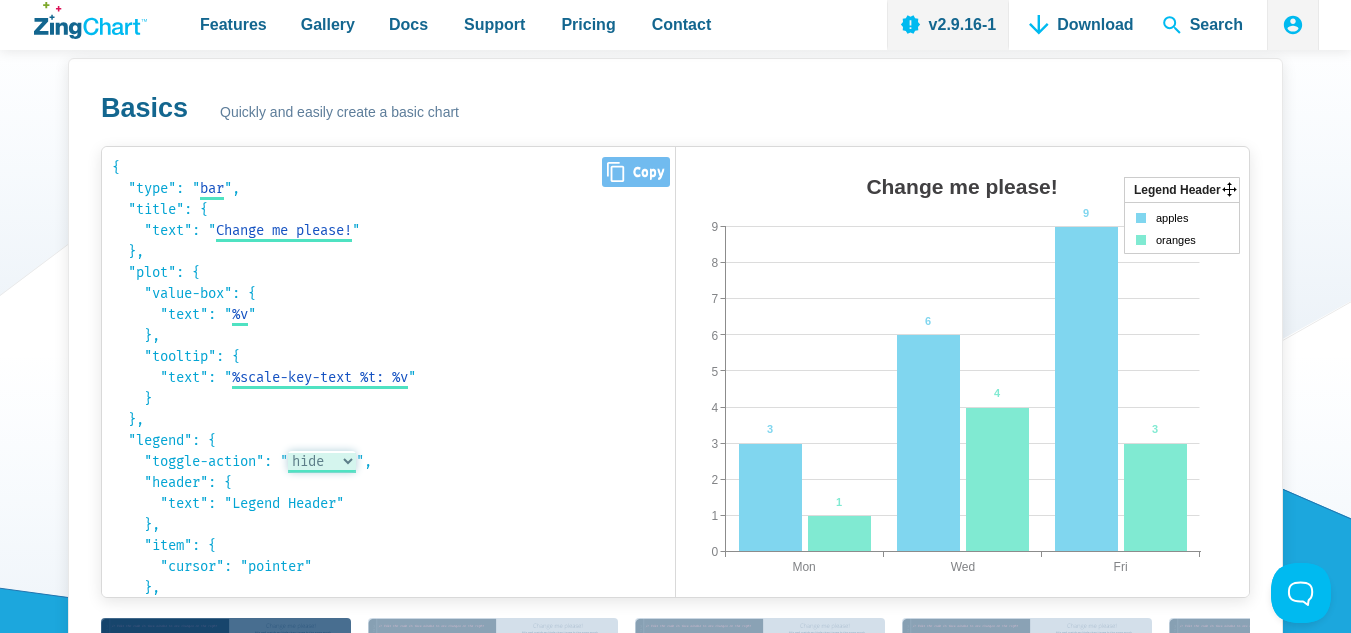 click on "hide remove" at bounding box center [322, 461] 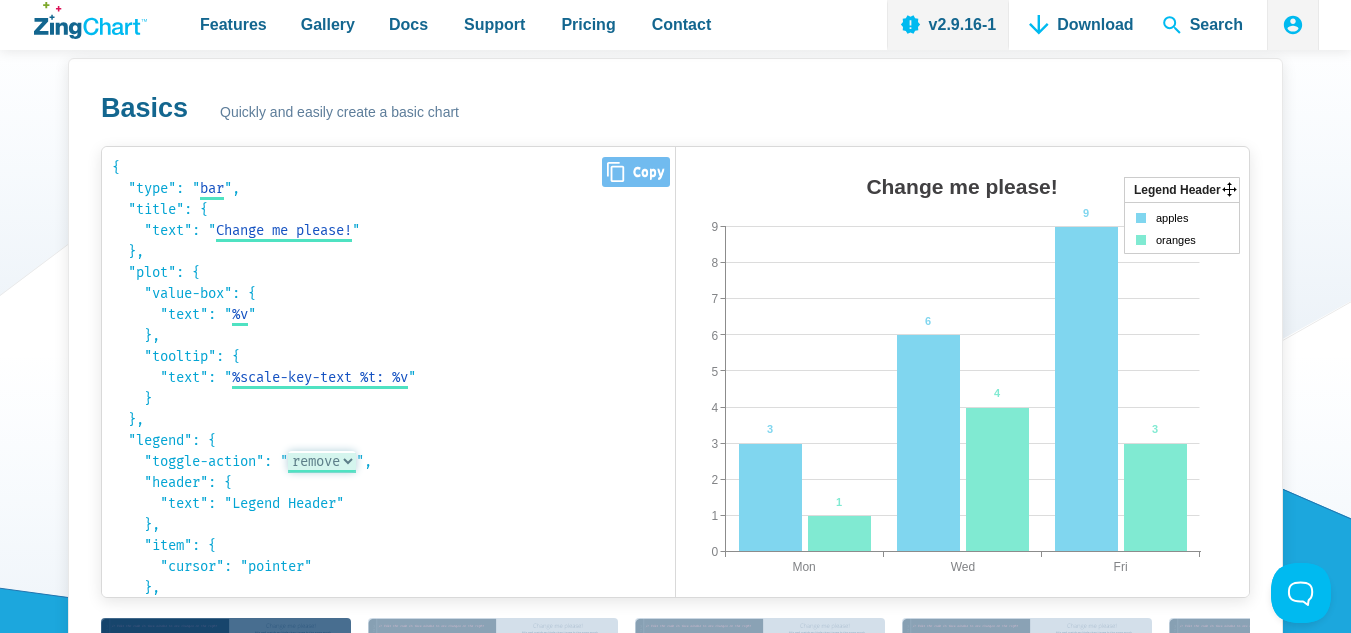 click on "hide remove" at bounding box center [322, 461] 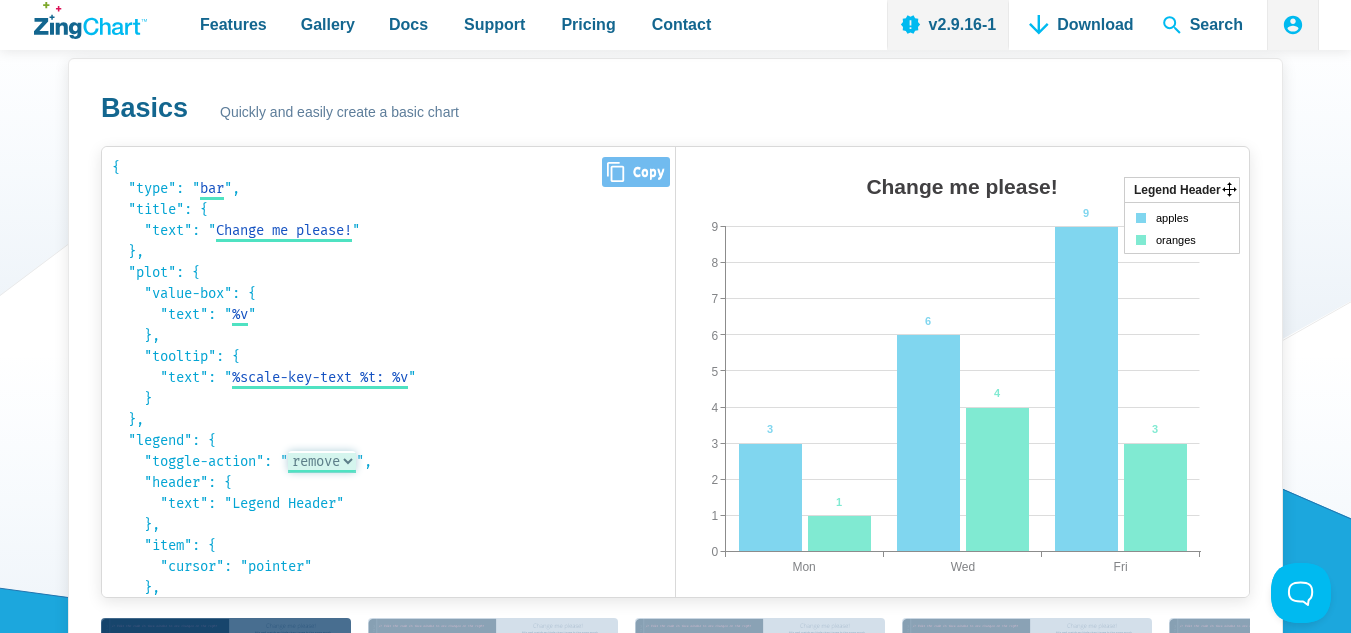click on "hide remove" at bounding box center [322, 461] 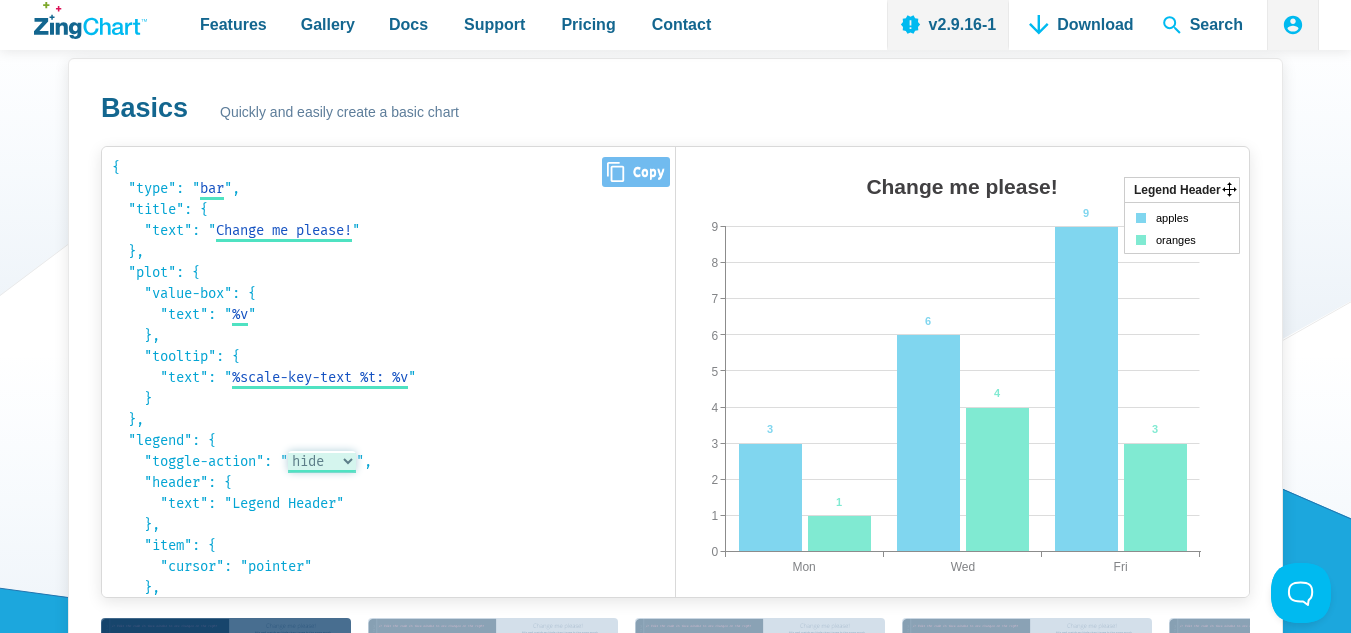 click on "hide remove" at bounding box center [322, 461] 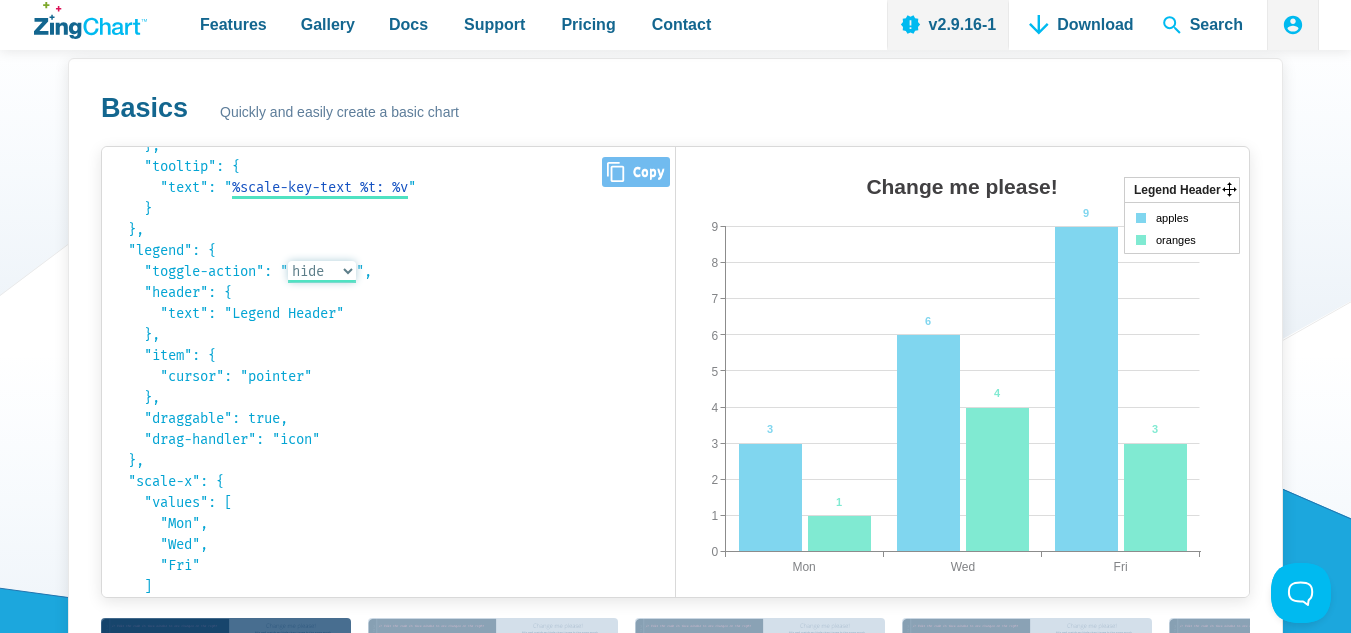 scroll, scrollTop: 300, scrollLeft: 0, axis: vertical 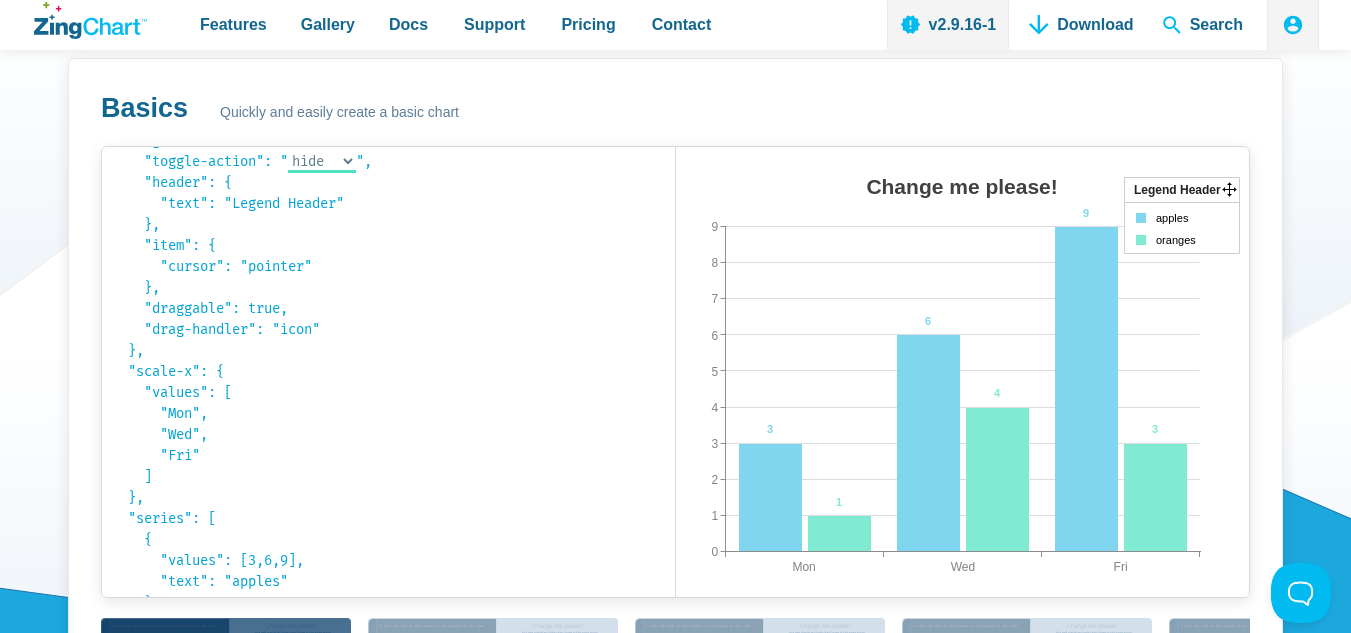 drag, startPoint x: 770, startPoint y: 486, endPoint x: 852, endPoint y: 355, distance: 154.54773 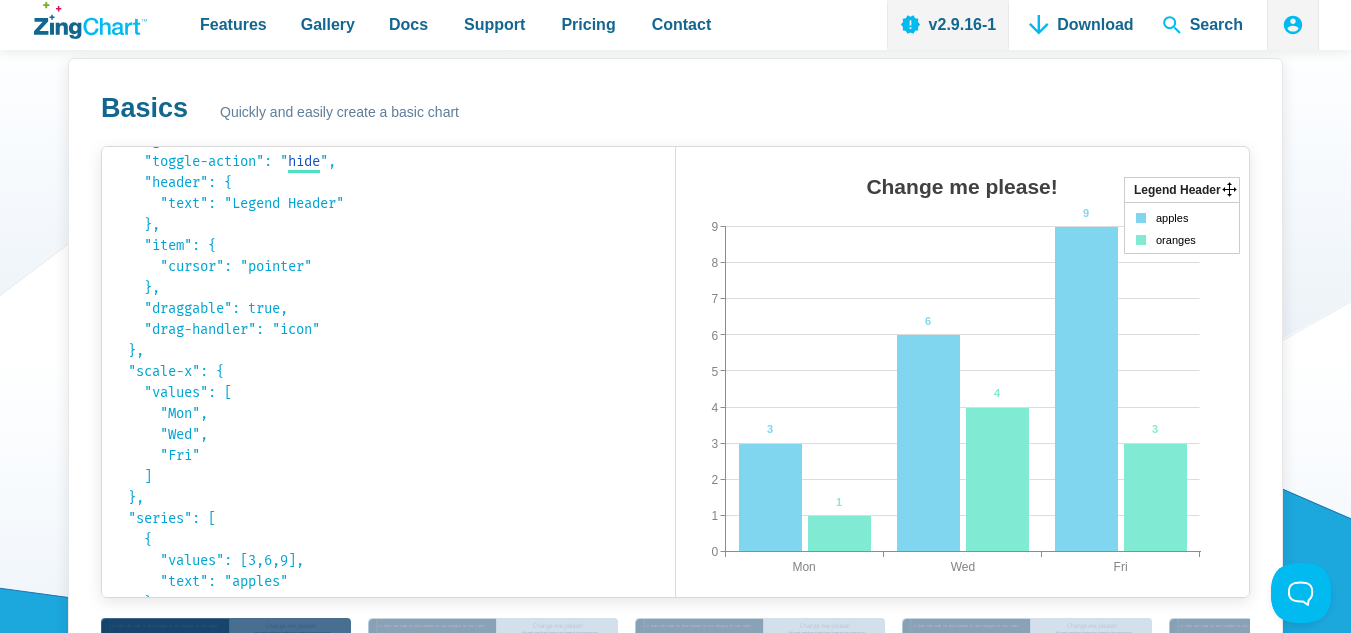 drag, startPoint x: 944, startPoint y: 450, endPoint x: 784, endPoint y: 459, distance: 160.25293 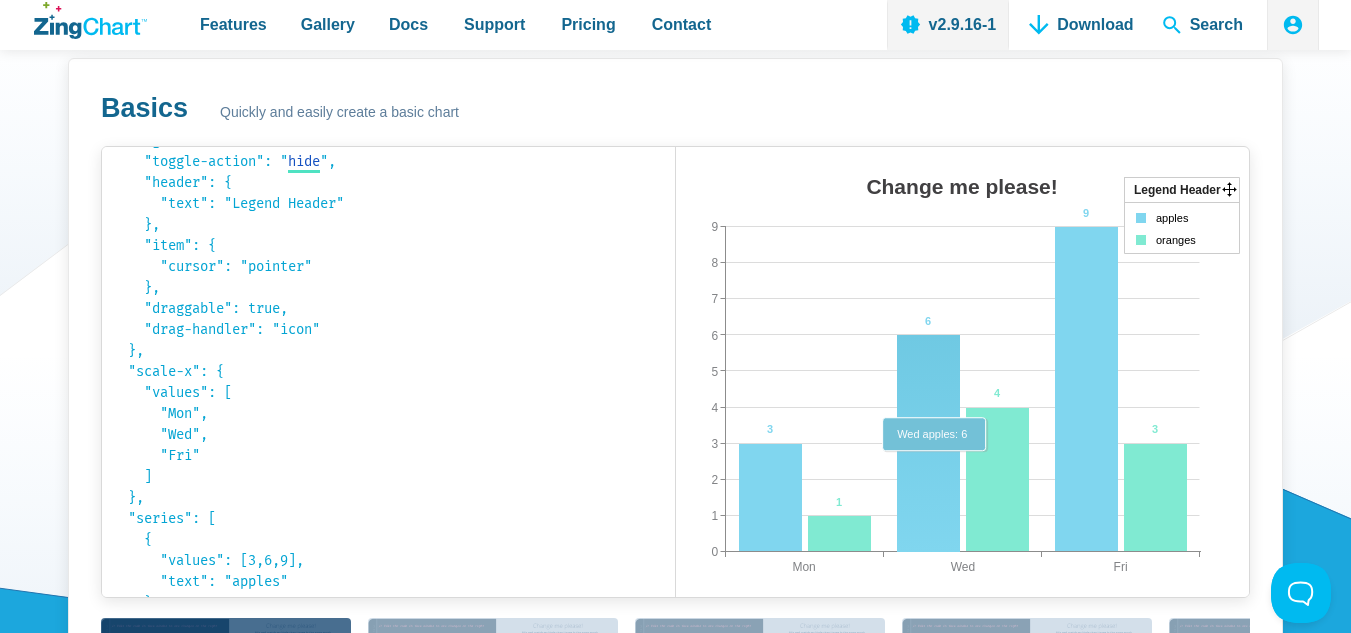 click at bounding box center [676, 617] 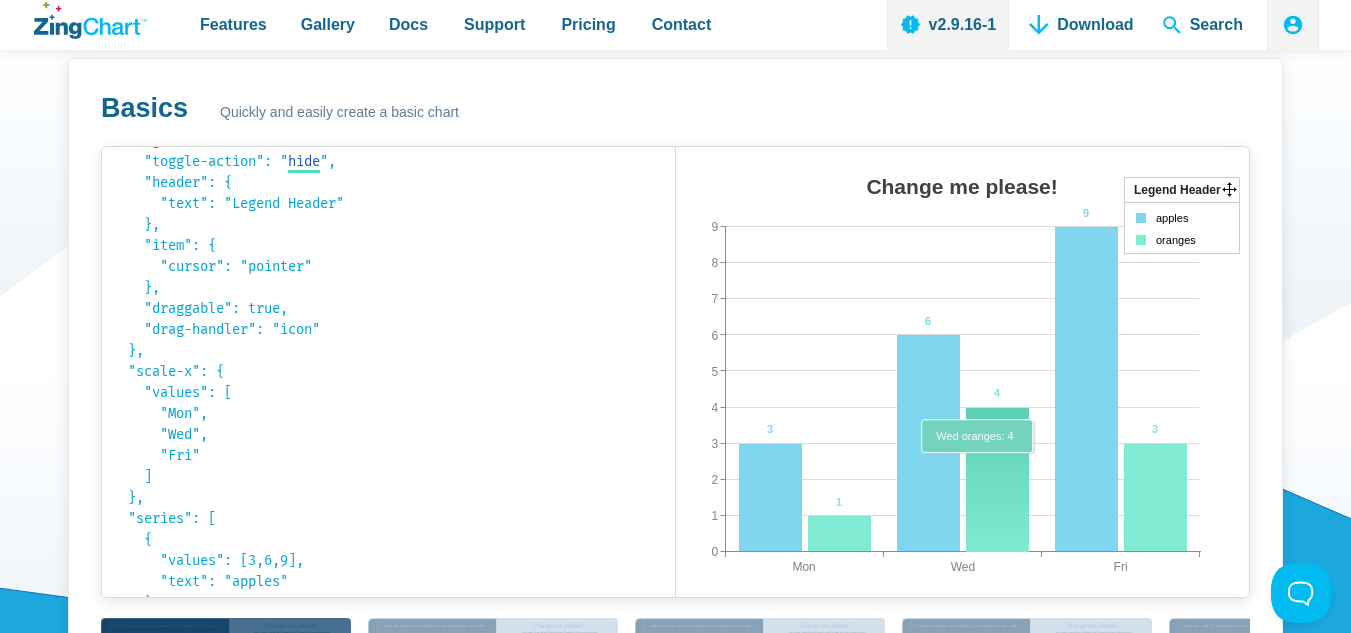 click at bounding box center [676, 617] 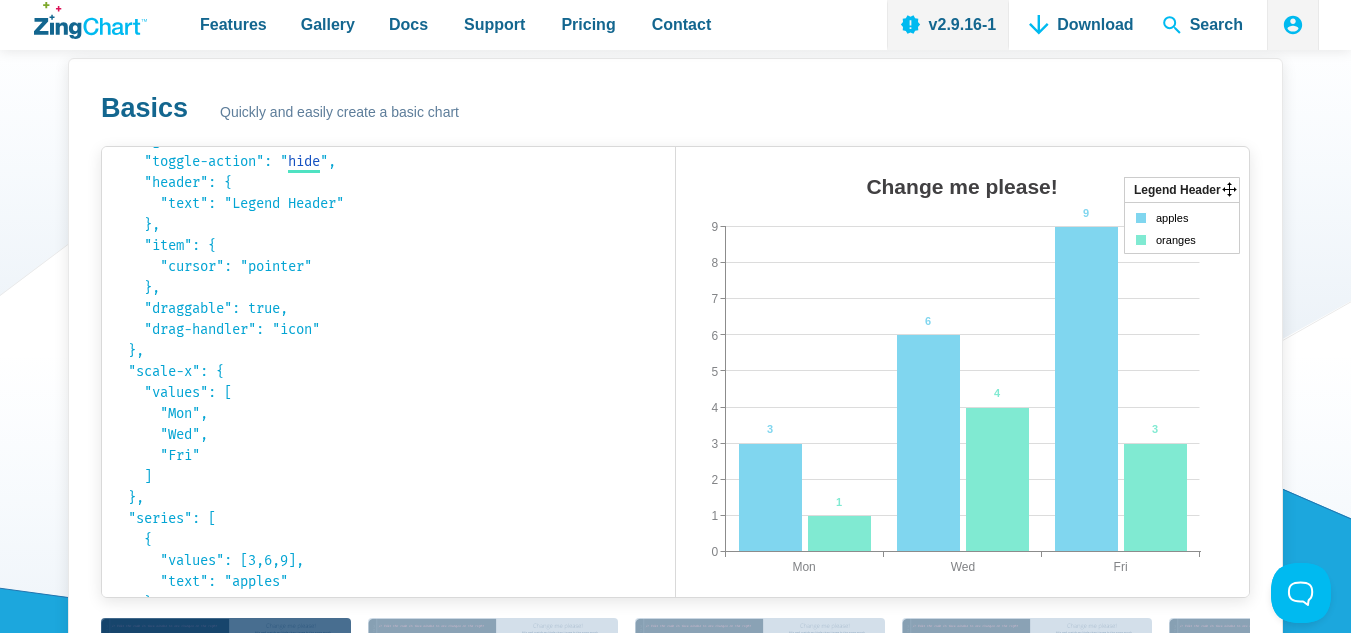 drag, startPoint x: 1086, startPoint y: 458, endPoint x: 963, endPoint y: 473, distance: 123.911255 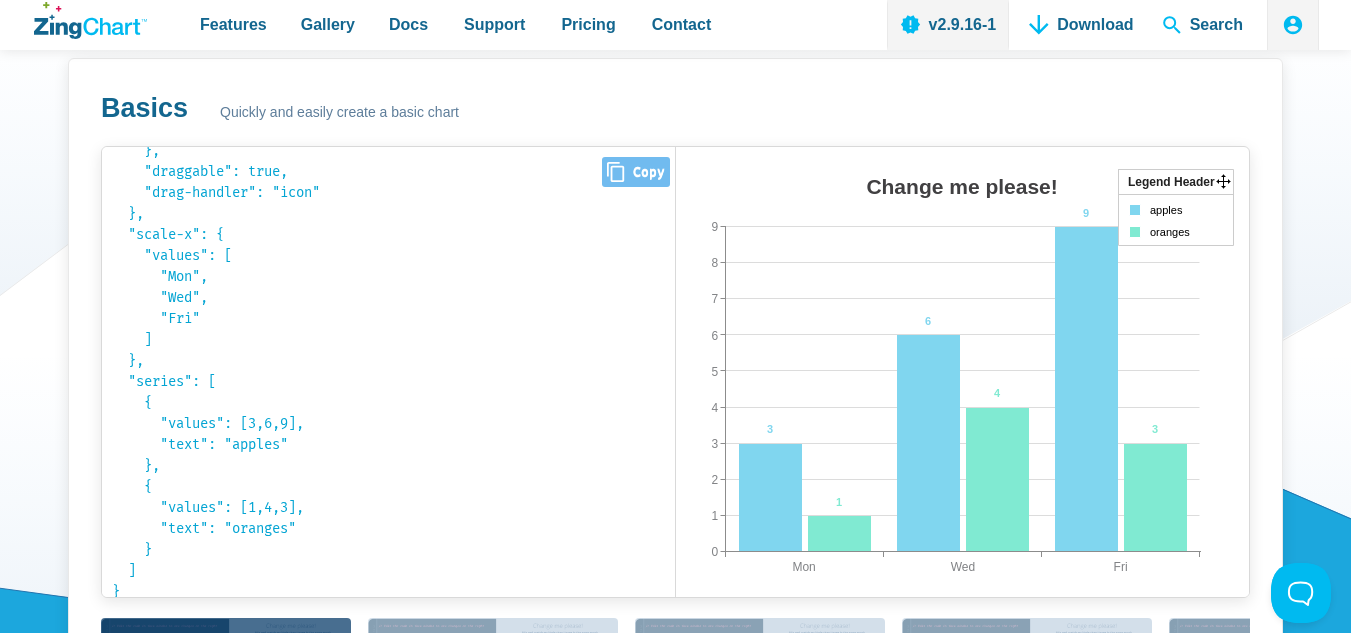 scroll, scrollTop: 442, scrollLeft: 0, axis: vertical 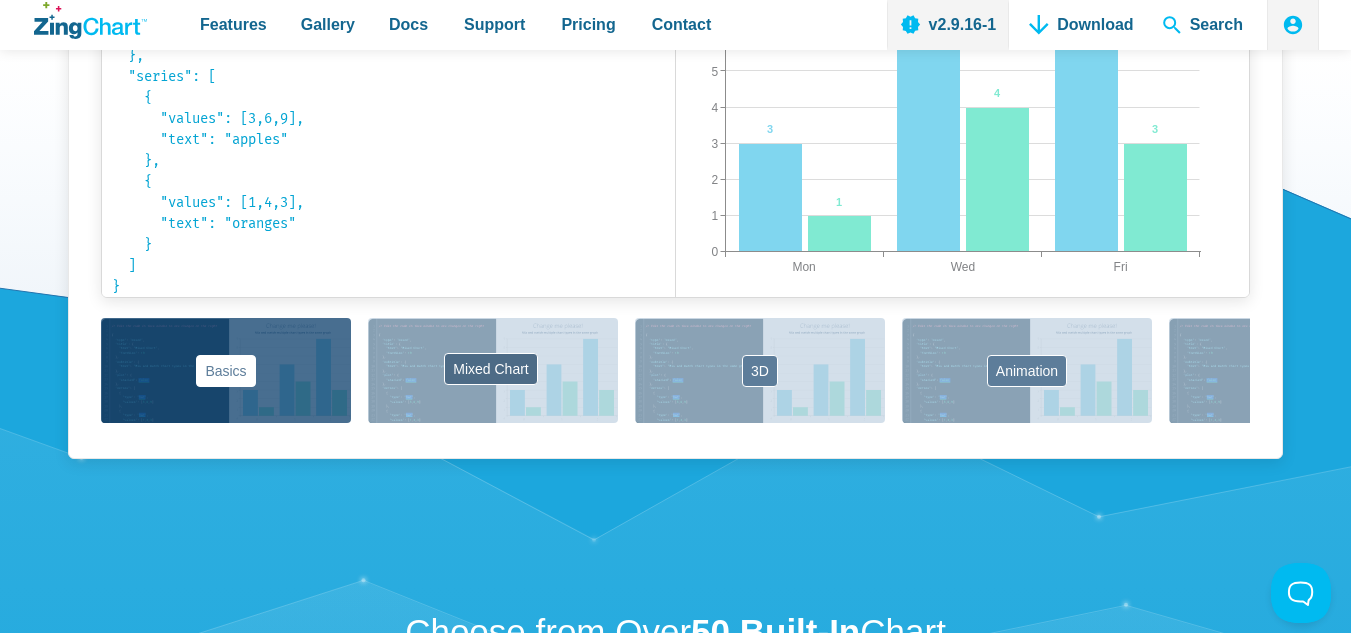 click on "Mixed Chart" at bounding box center (493, 370) 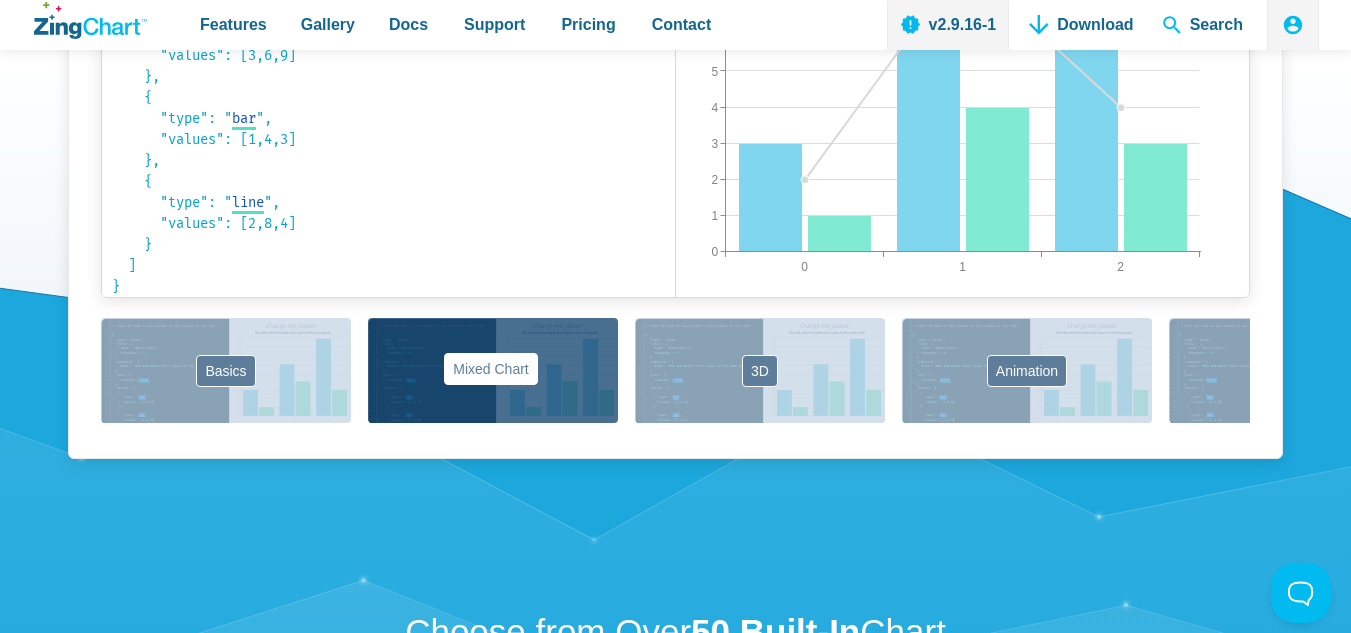 scroll, scrollTop: 1729, scrollLeft: 0, axis: vertical 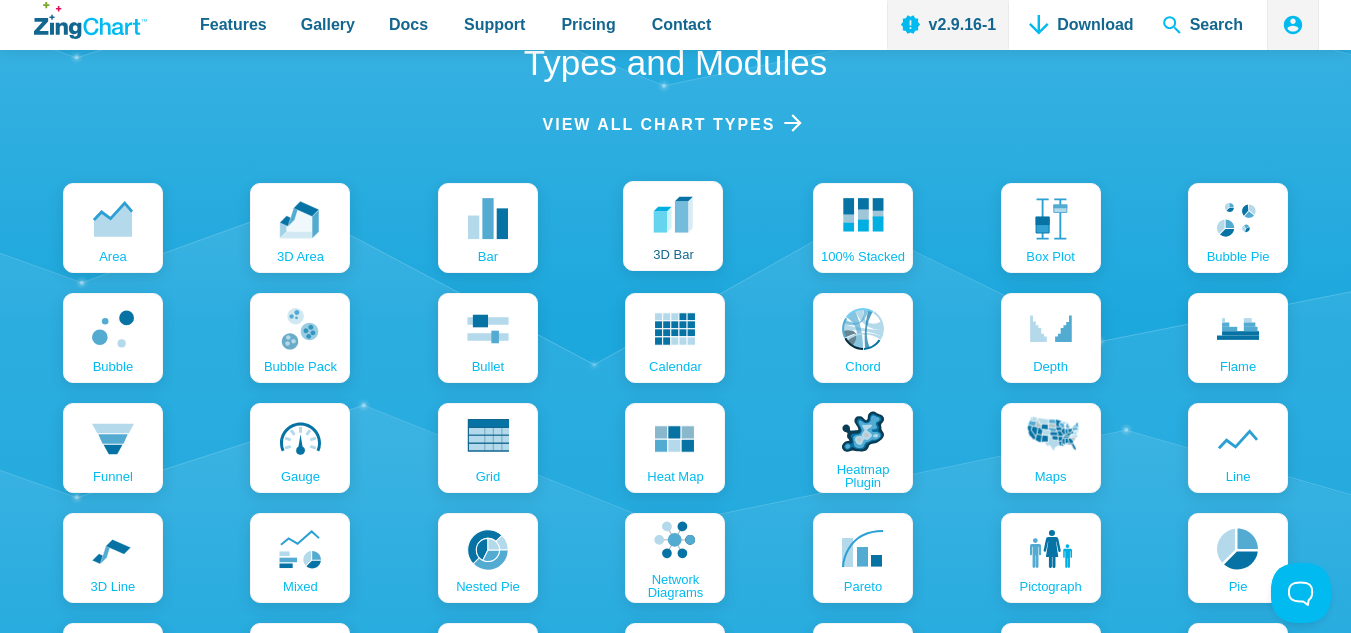 click 